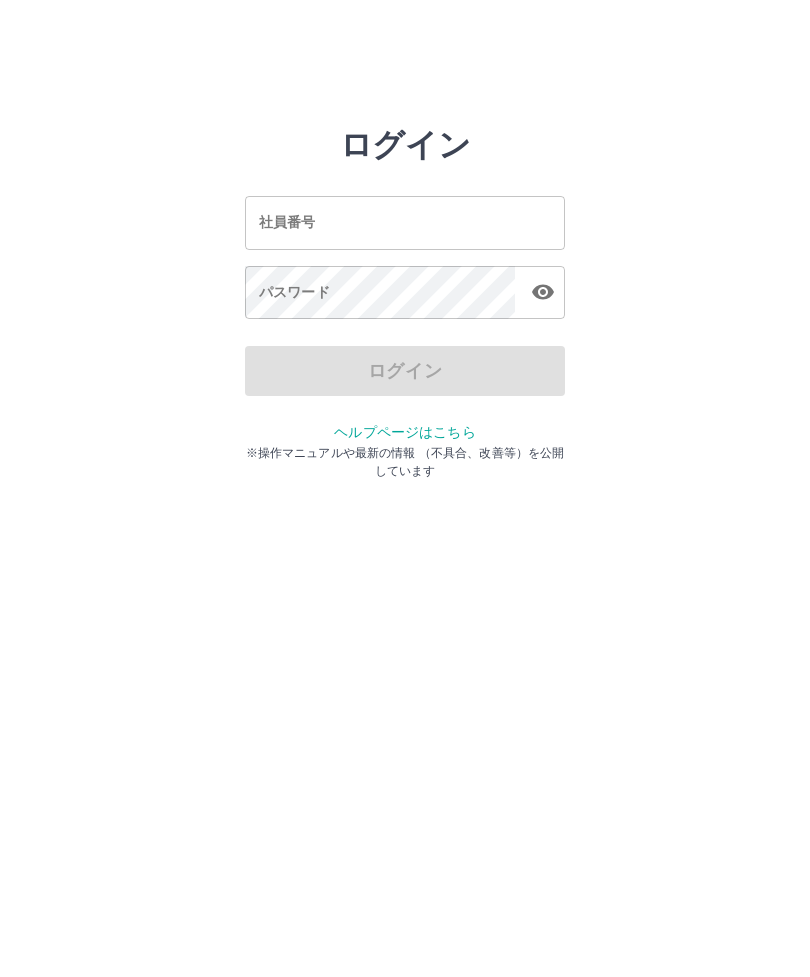 scroll, scrollTop: 0, scrollLeft: 0, axis: both 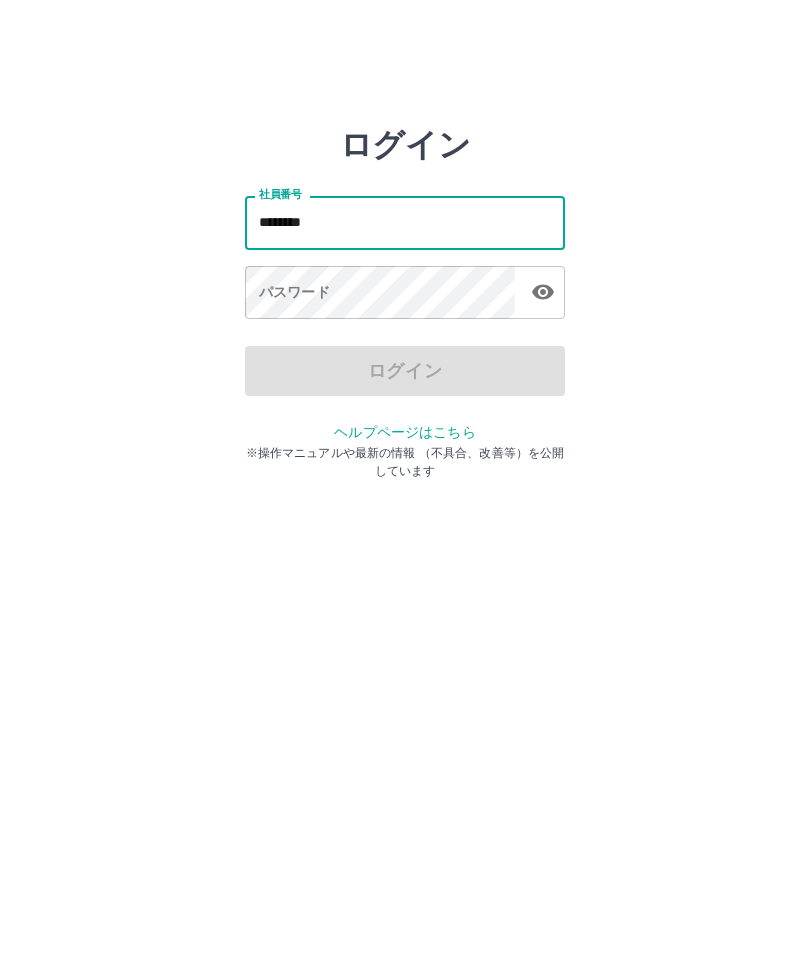 type on "*******" 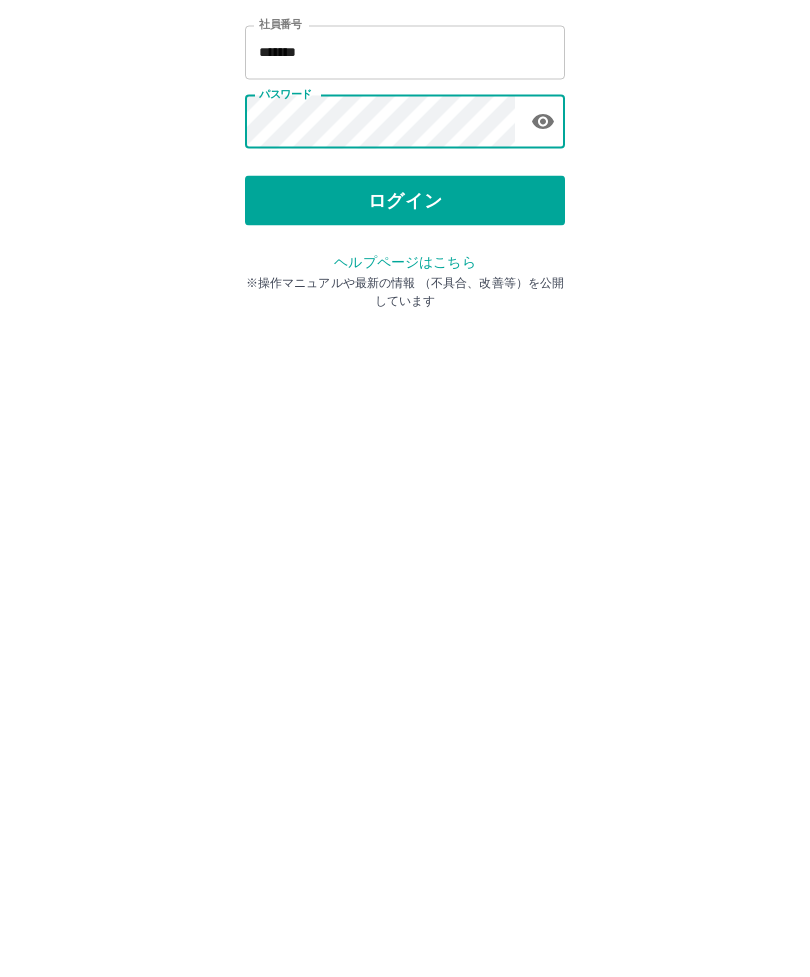 click on "ログイン" at bounding box center (405, 371) 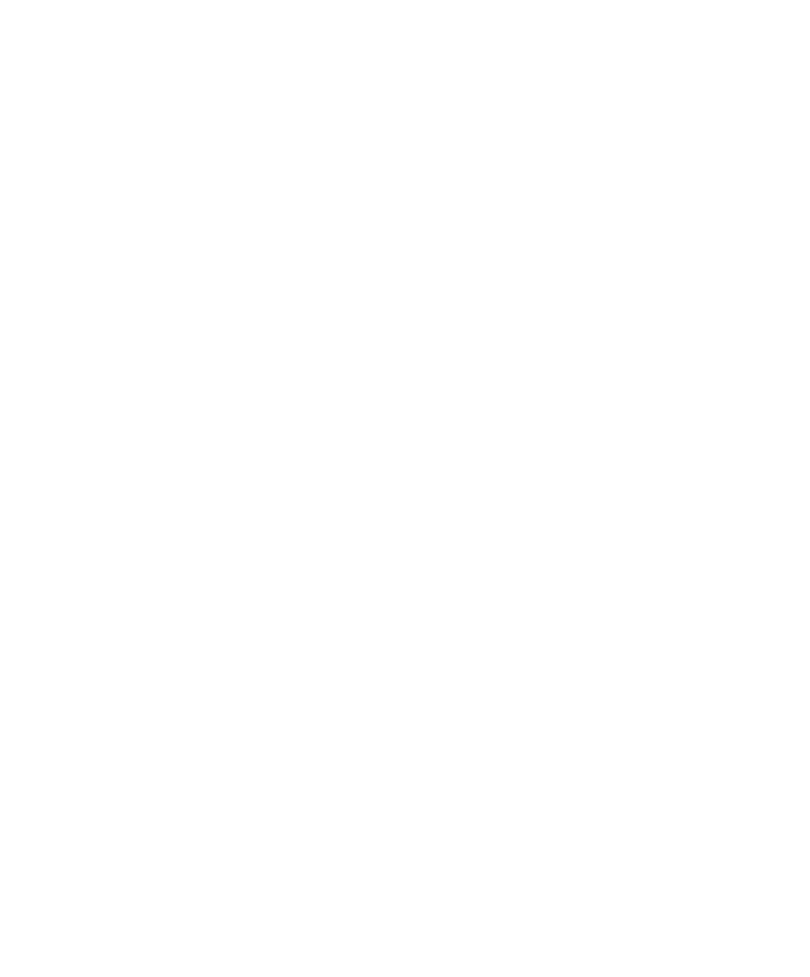 scroll, scrollTop: 0, scrollLeft: 0, axis: both 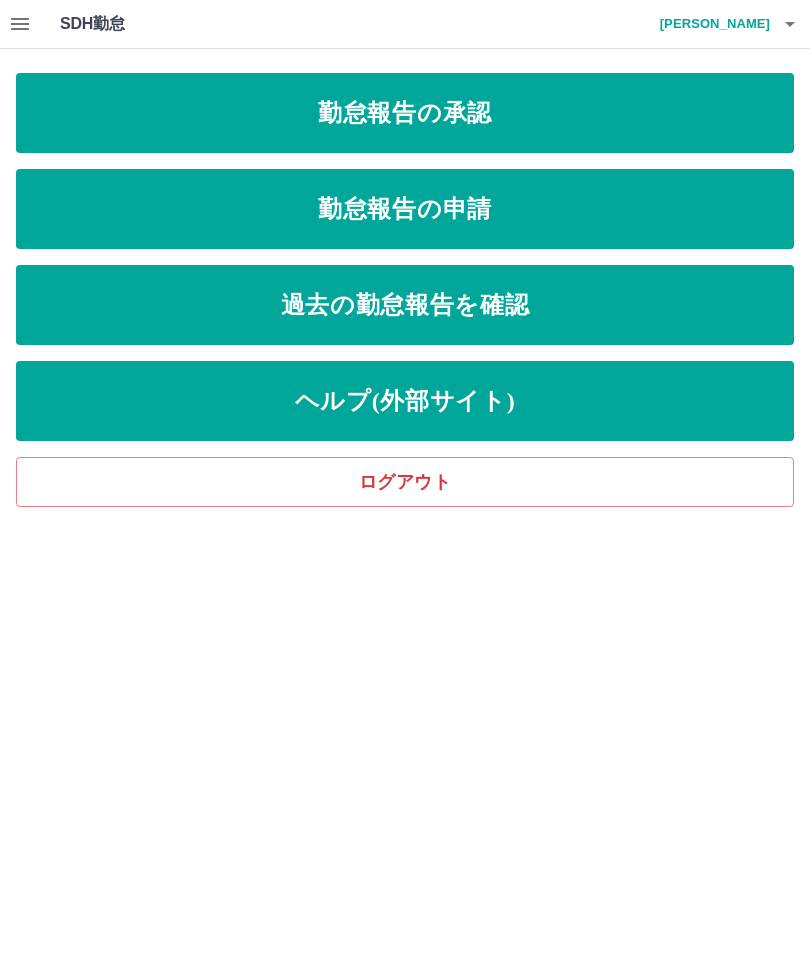 click on "勤怠報告の申請" at bounding box center [405, 209] 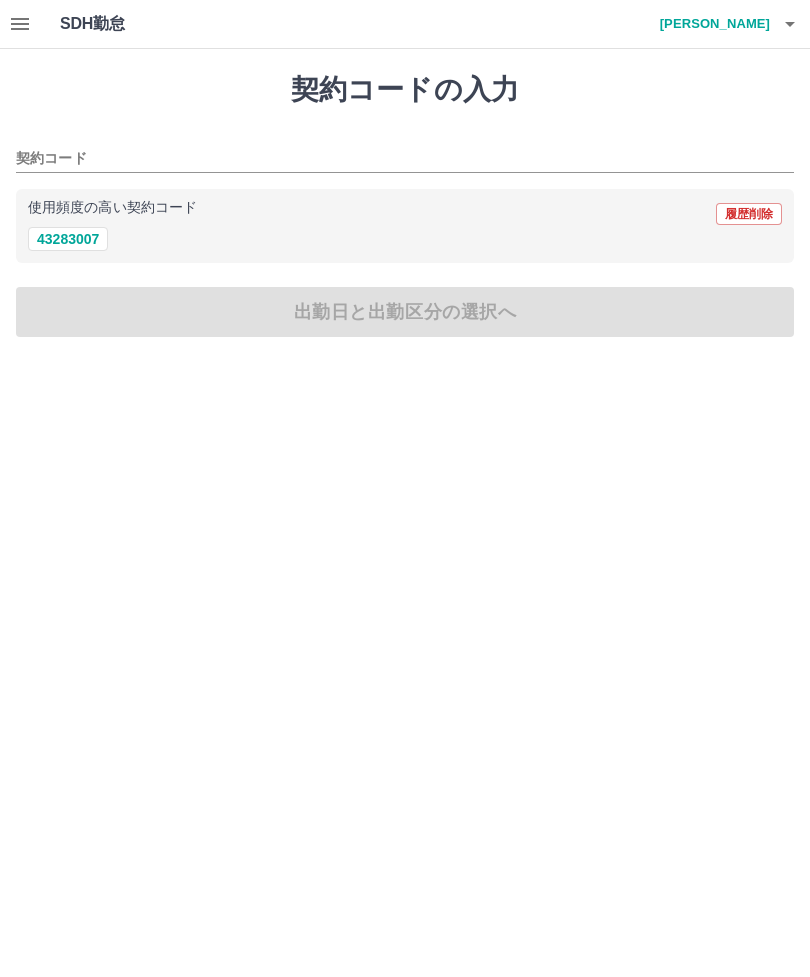 click on "43283007" at bounding box center (68, 239) 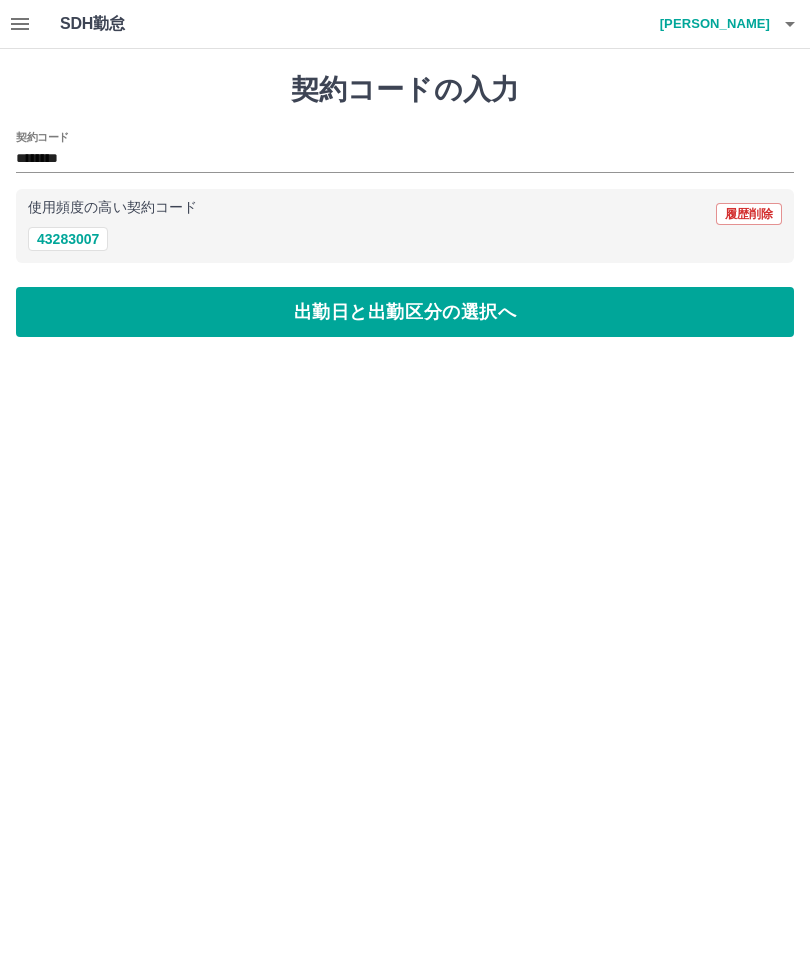 click on "出勤日と出勤区分の選択へ" at bounding box center (405, 312) 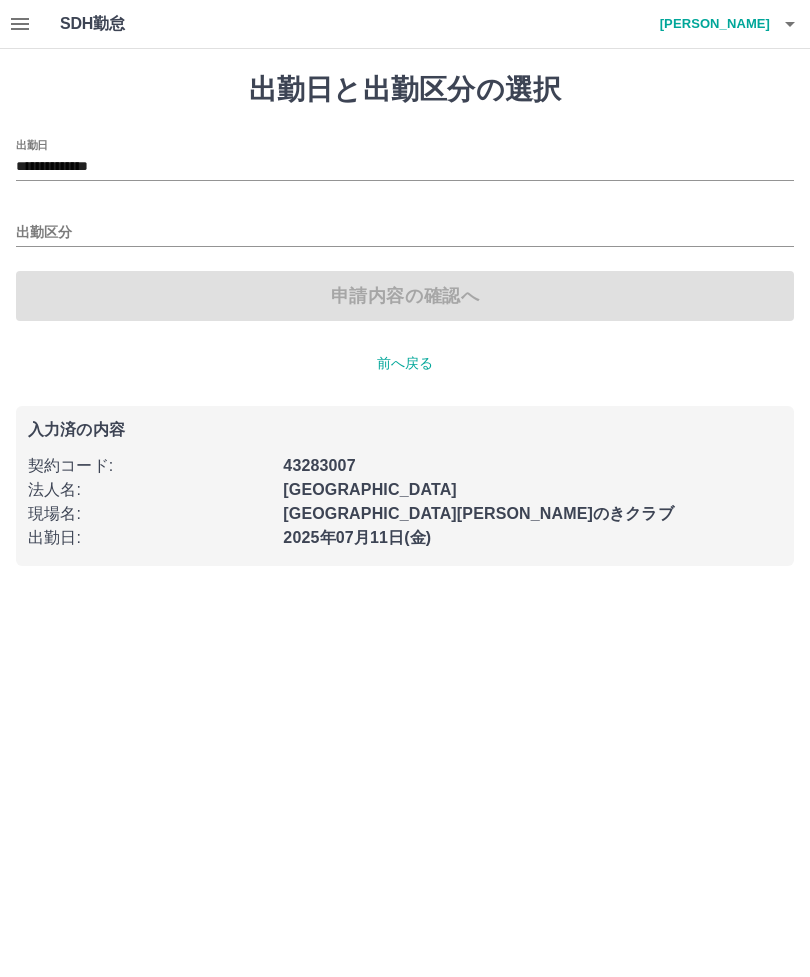 click on "出勤区分" at bounding box center (405, 233) 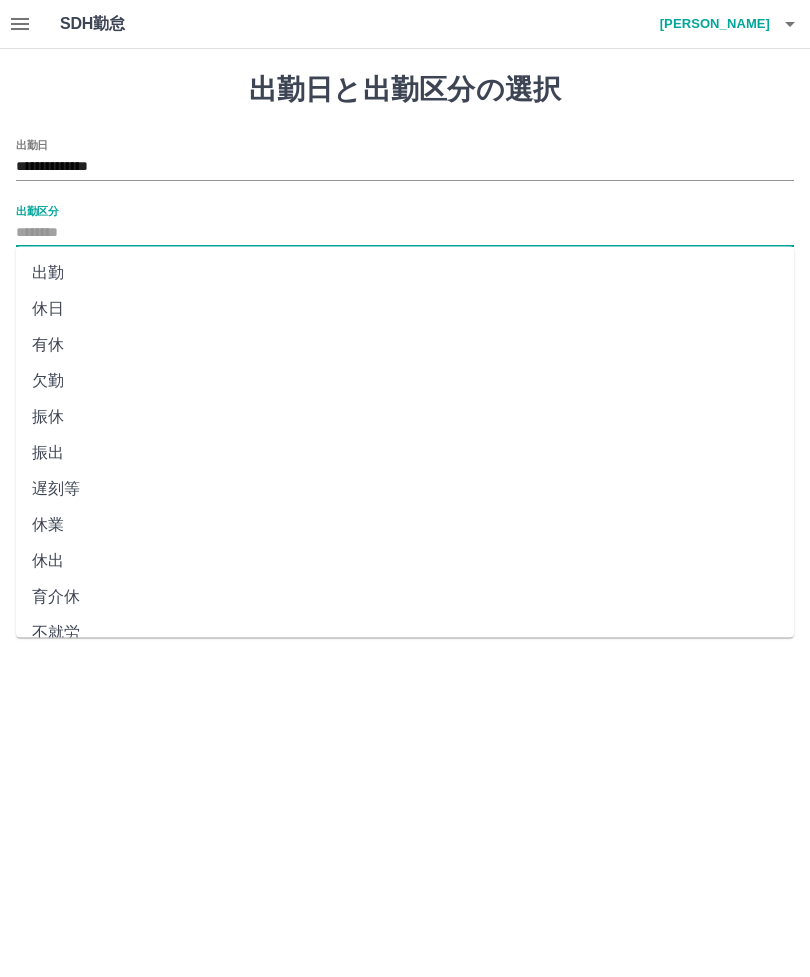 click on "有休" at bounding box center [405, 345] 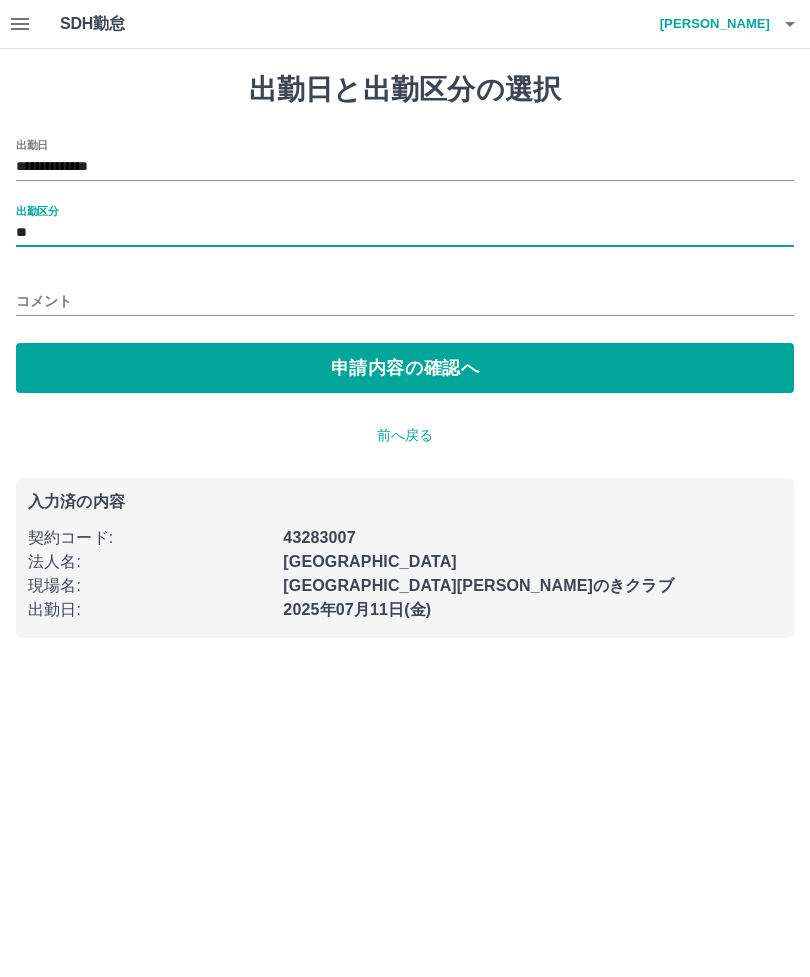 click on "**********" at bounding box center (405, 167) 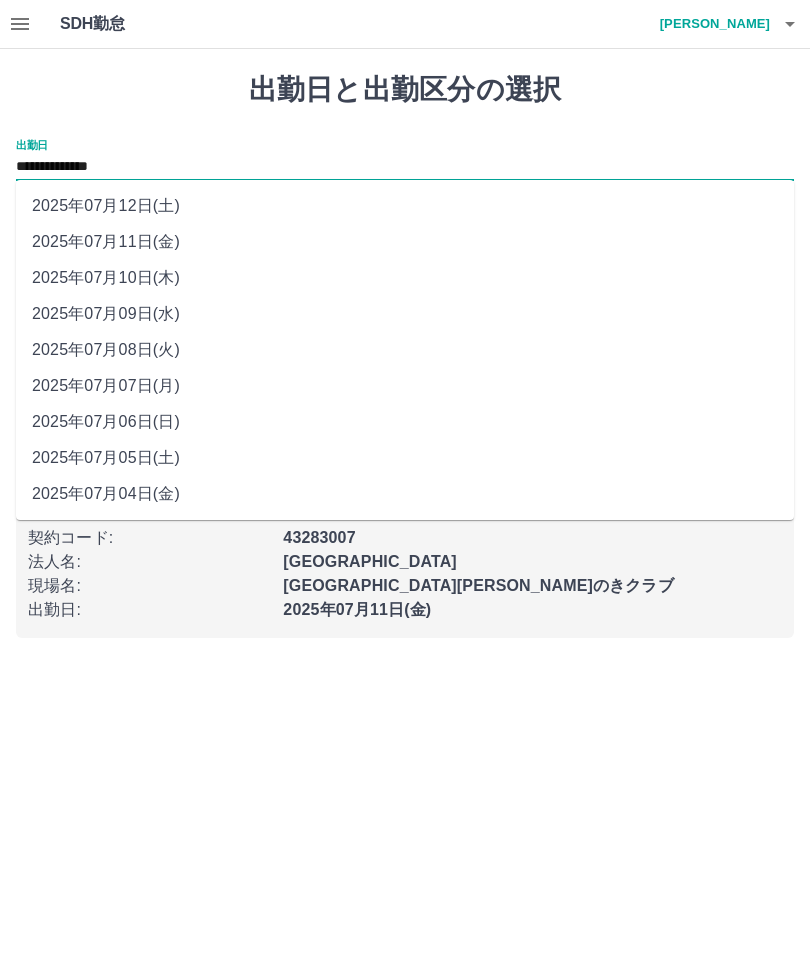 click on "2025年07月09日(水)" at bounding box center (405, 314) 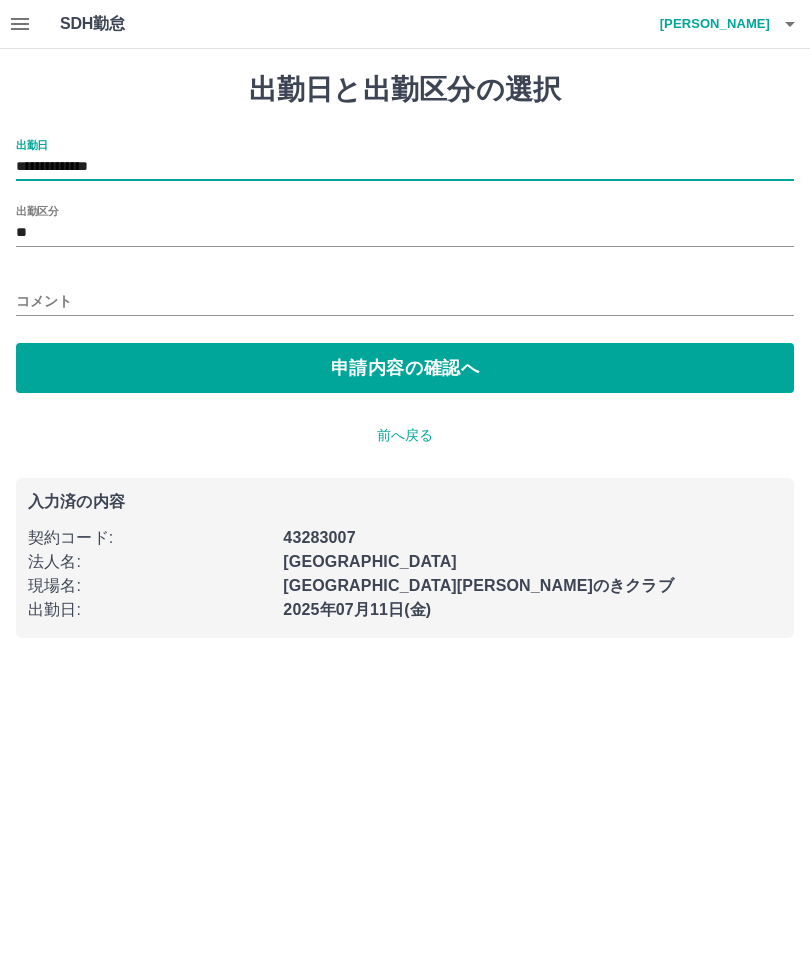 type on "**********" 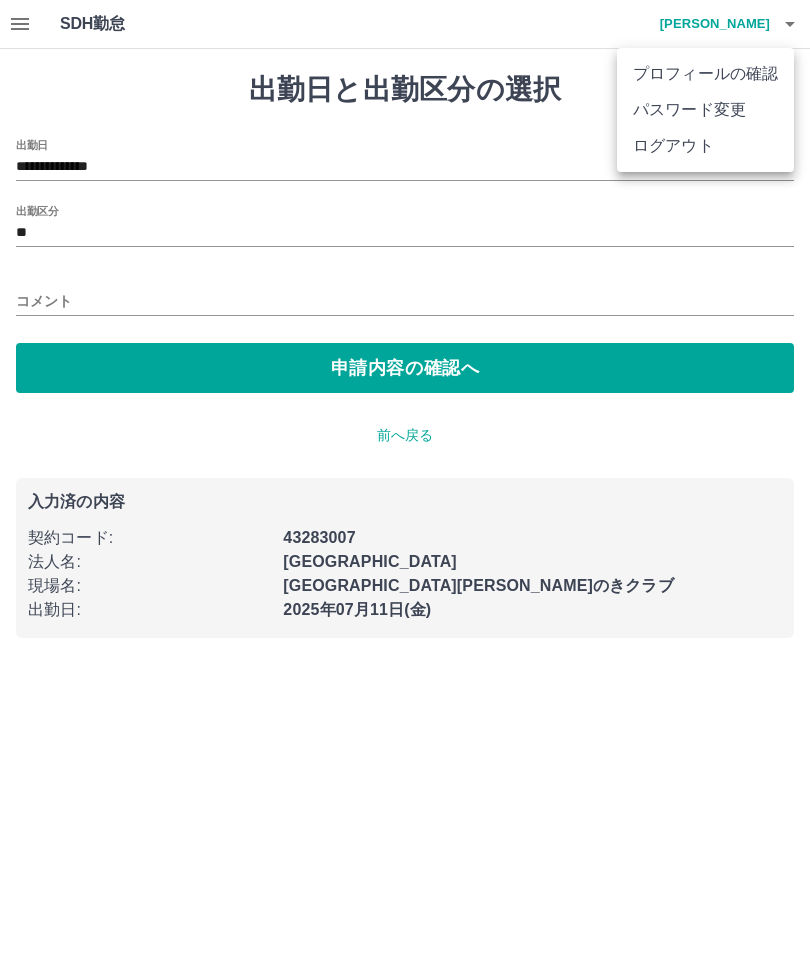 click at bounding box center (405, 488) 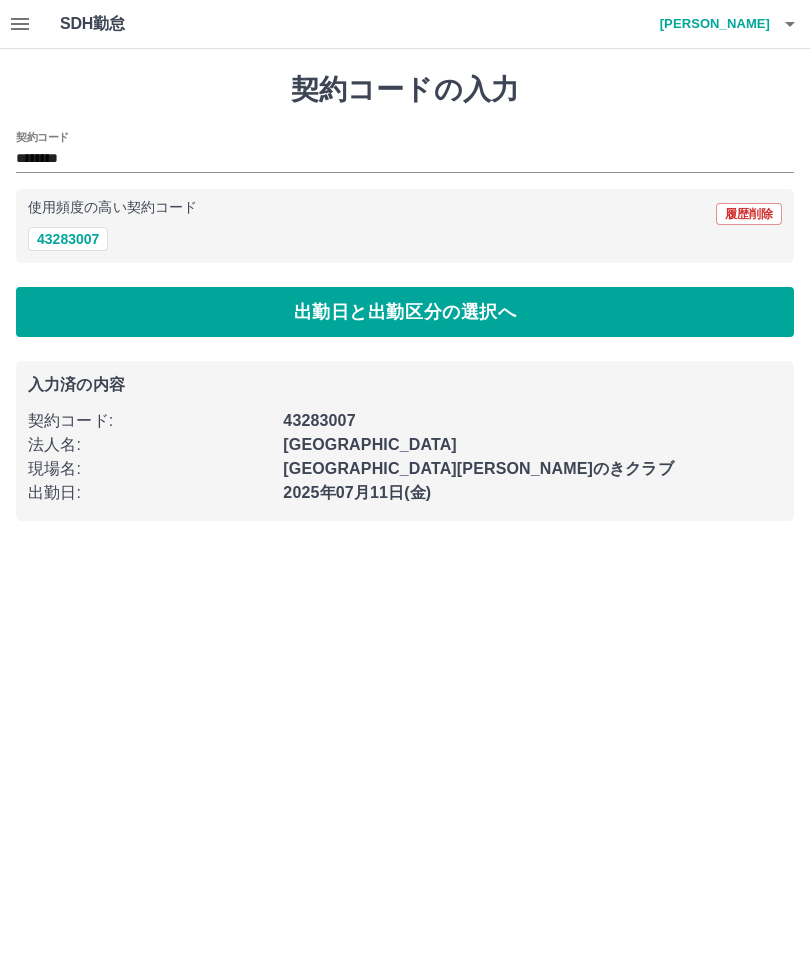 click 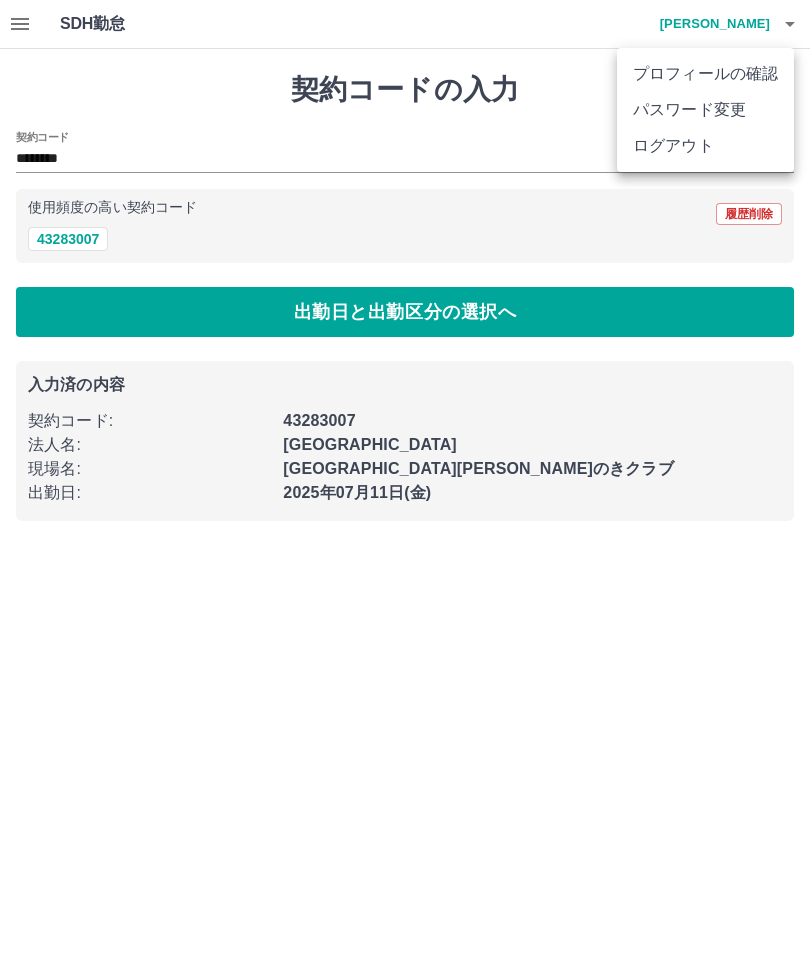 click on "ログアウト" at bounding box center [705, 146] 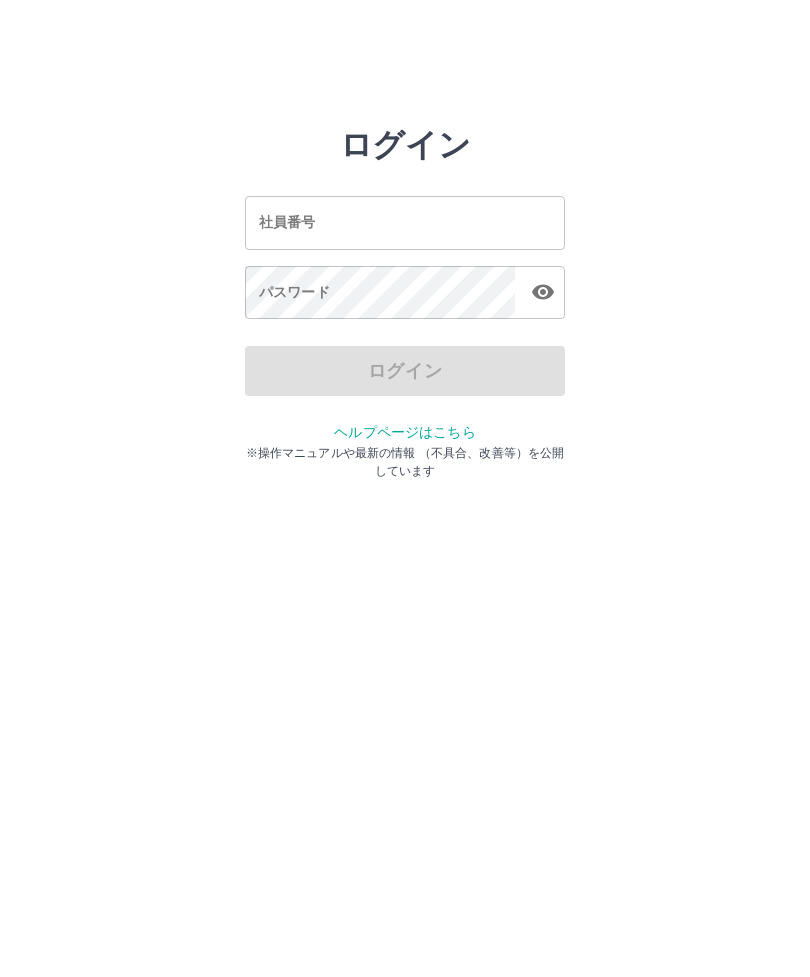 scroll, scrollTop: 0, scrollLeft: 0, axis: both 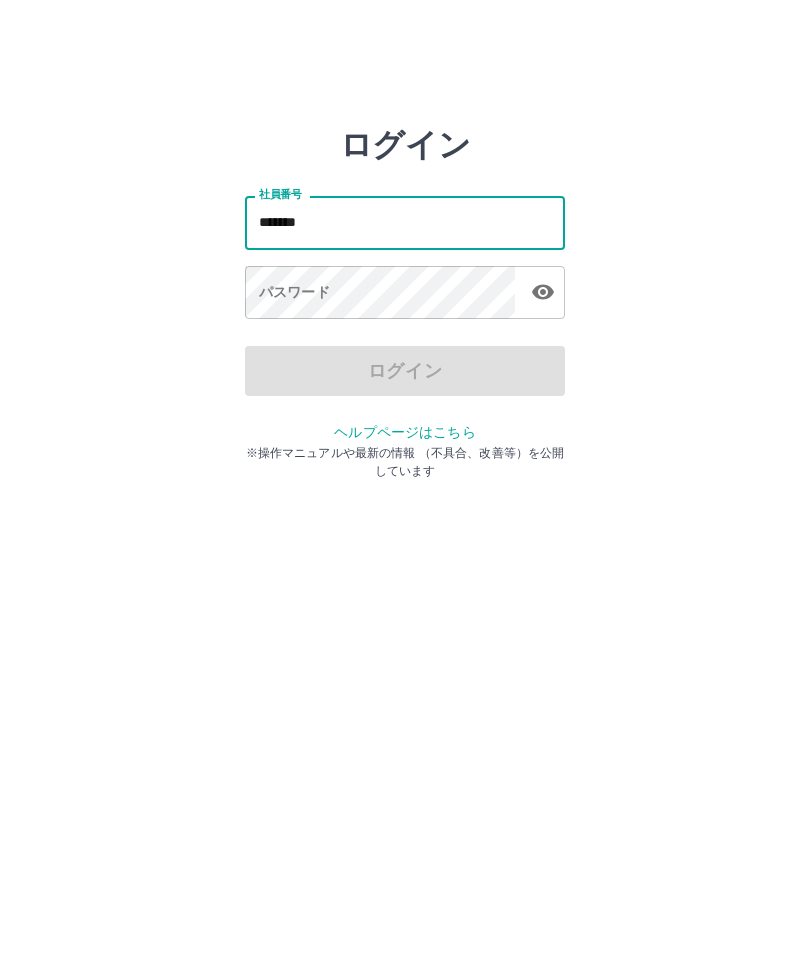 type on "*******" 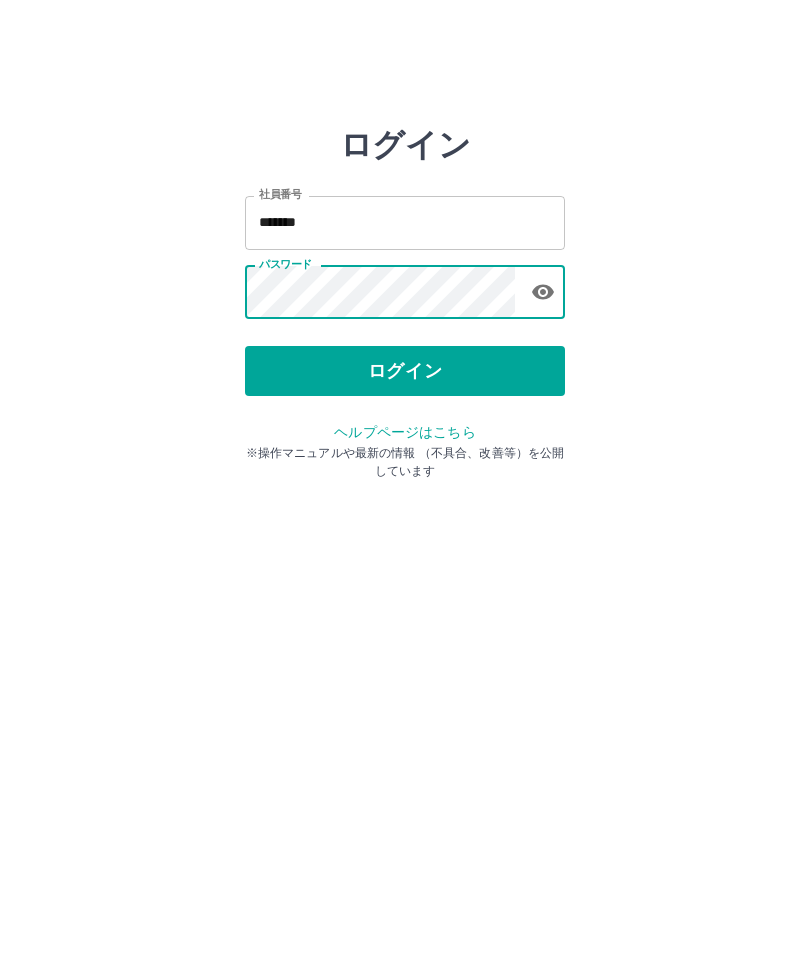 click on "ログイン" at bounding box center (405, 371) 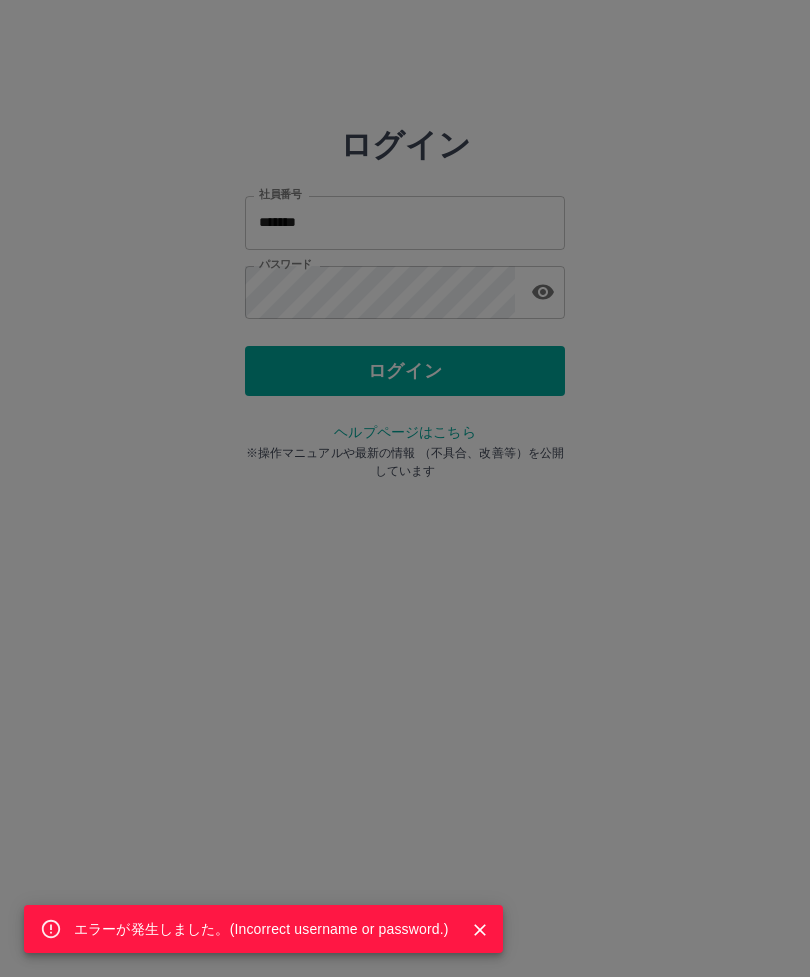 click on "エラーが発生しました。( Incorrect username or password. )" at bounding box center (405, 488) 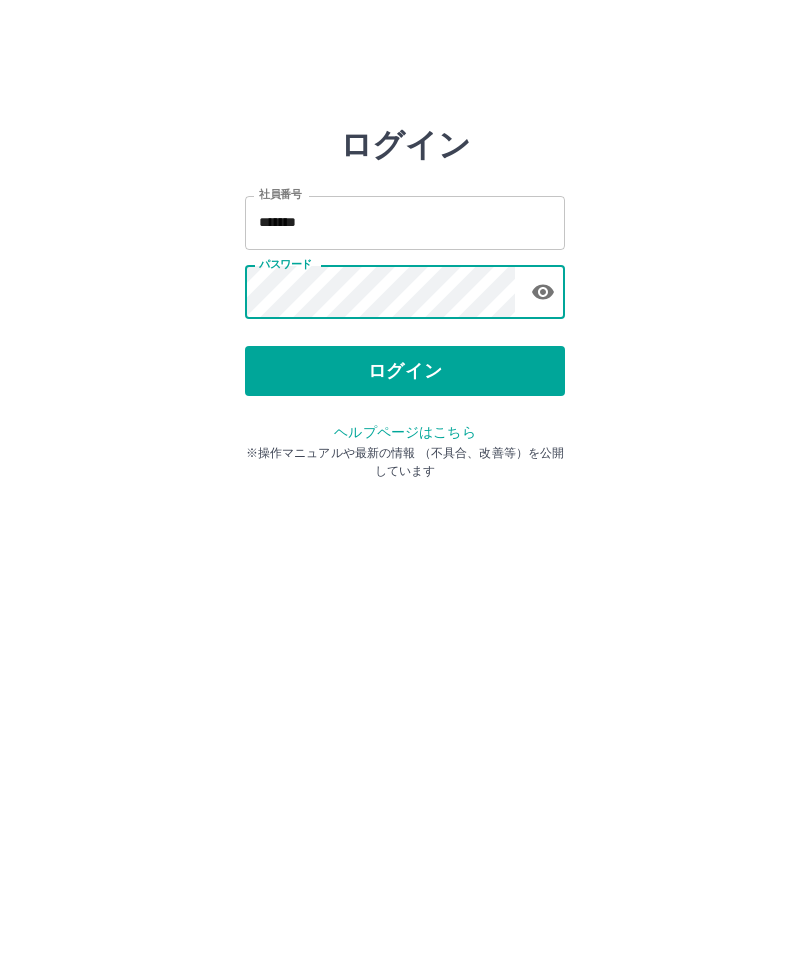 click on "ログイン" at bounding box center (405, 371) 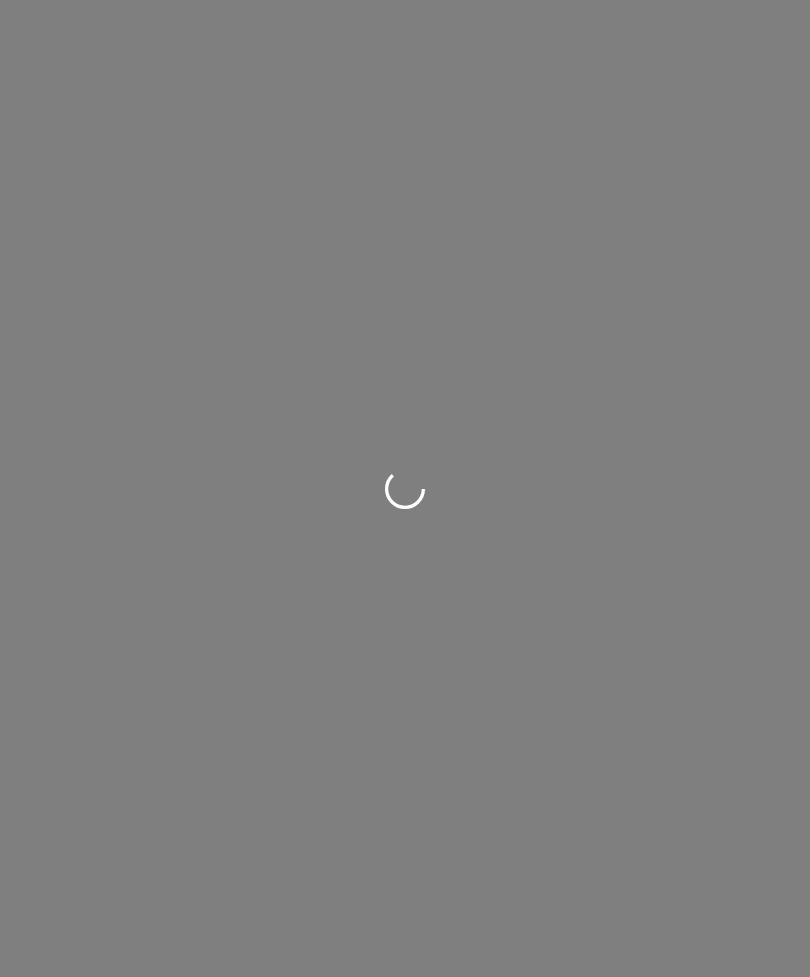 scroll, scrollTop: 0, scrollLeft: 0, axis: both 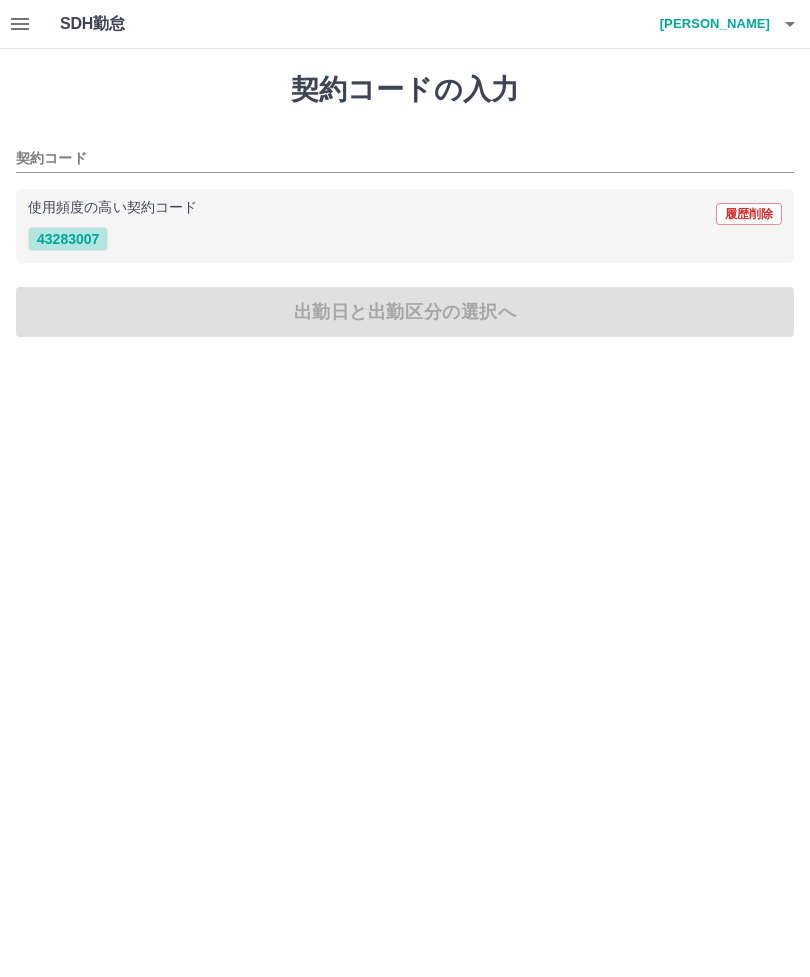 click on "43283007" at bounding box center (68, 239) 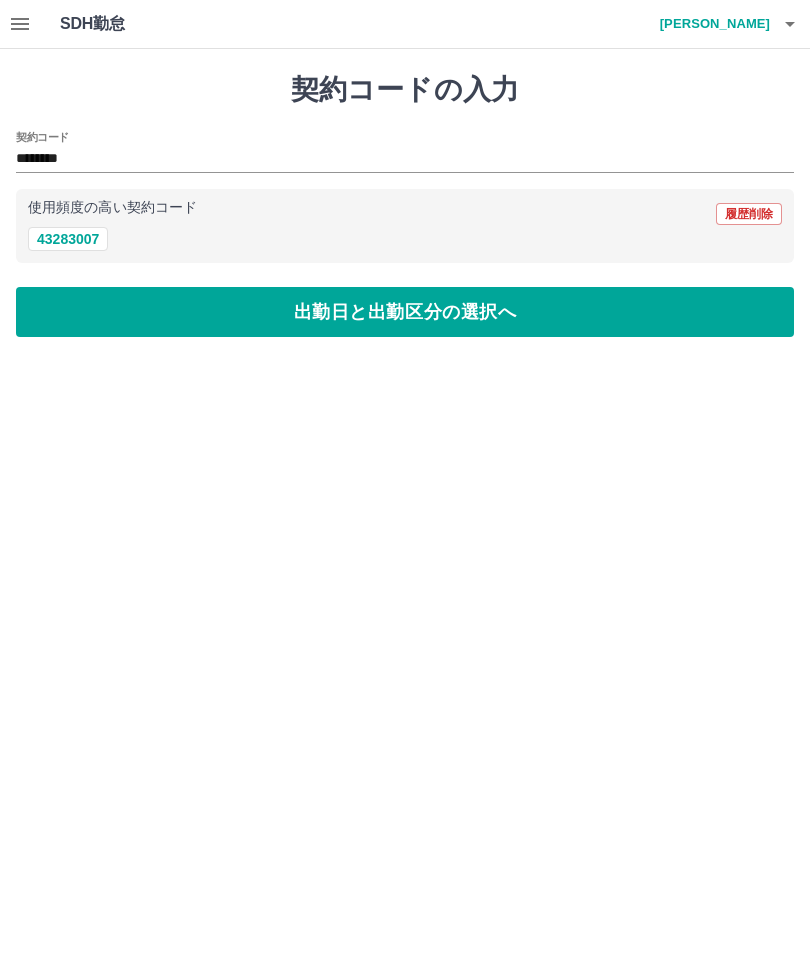 click on "出勤日と出勤区分の選択へ" at bounding box center (405, 312) 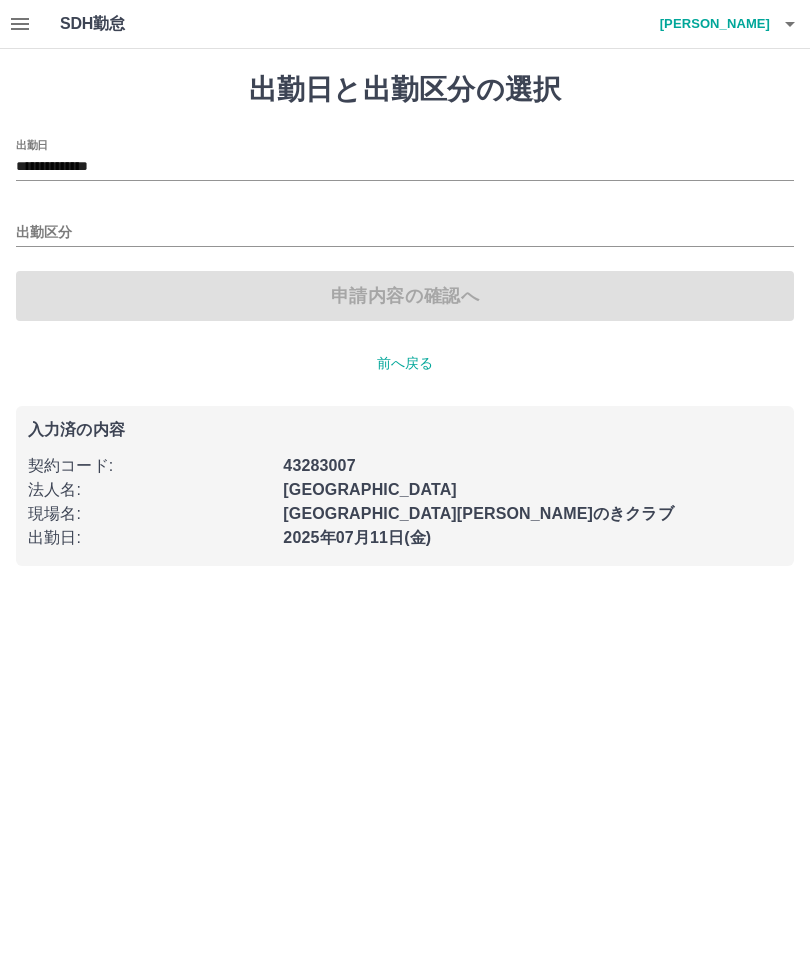 click on "**********" at bounding box center [405, 167] 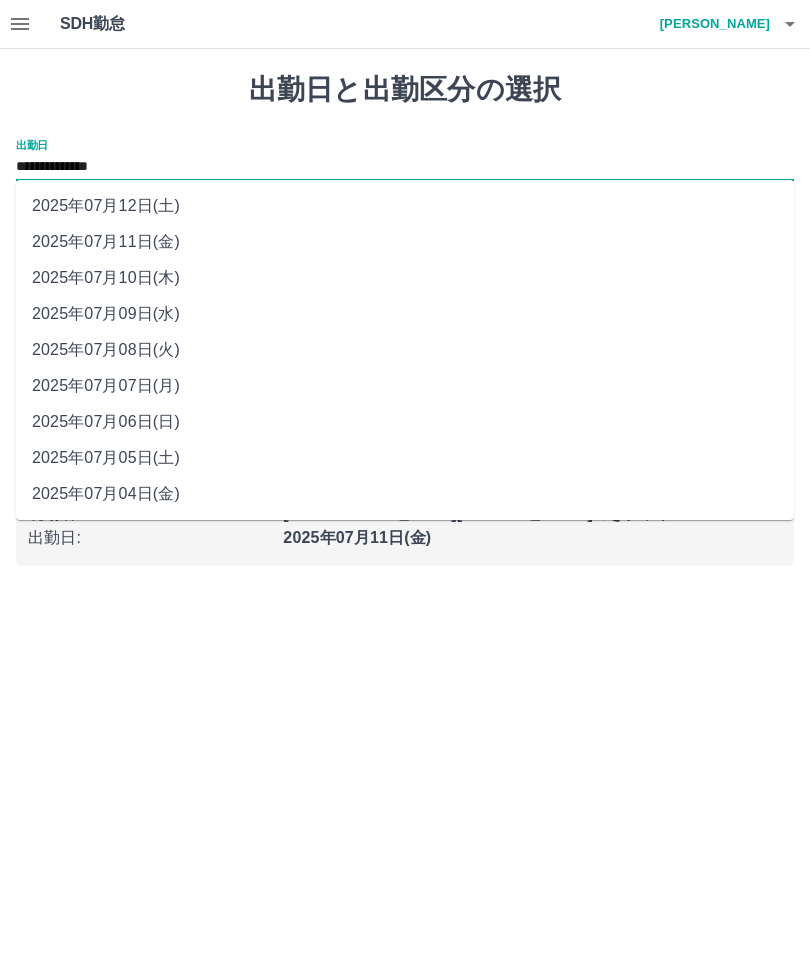 click on "2025年07月09日(水)" at bounding box center [405, 314] 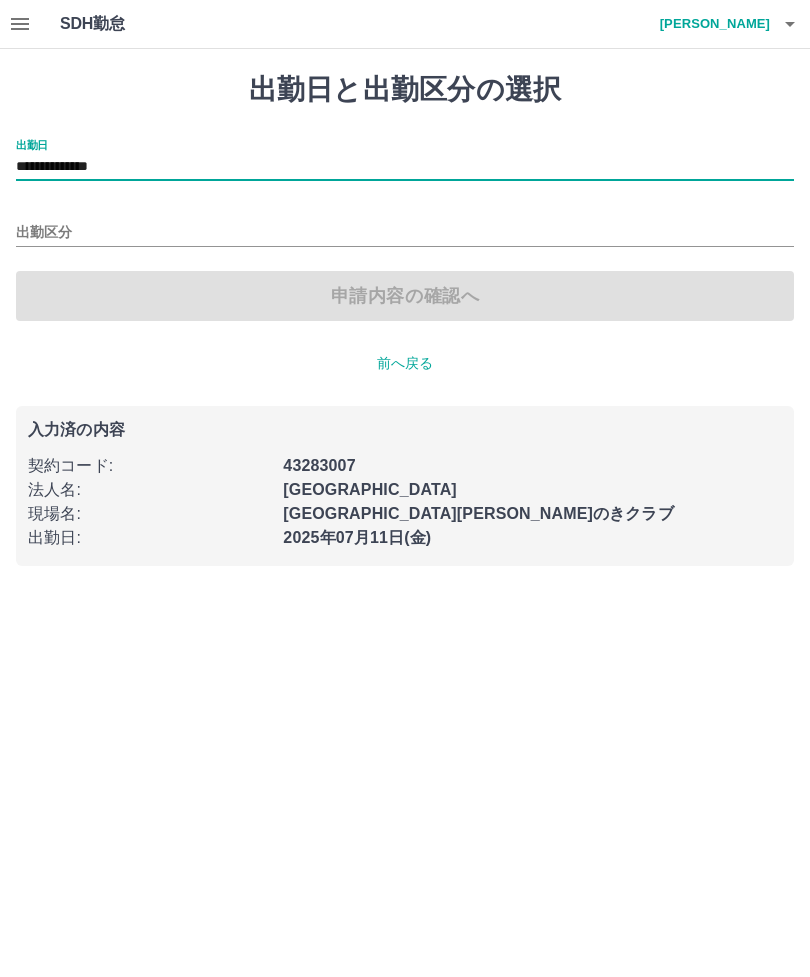 click on "出勤区分" at bounding box center (405, 233) 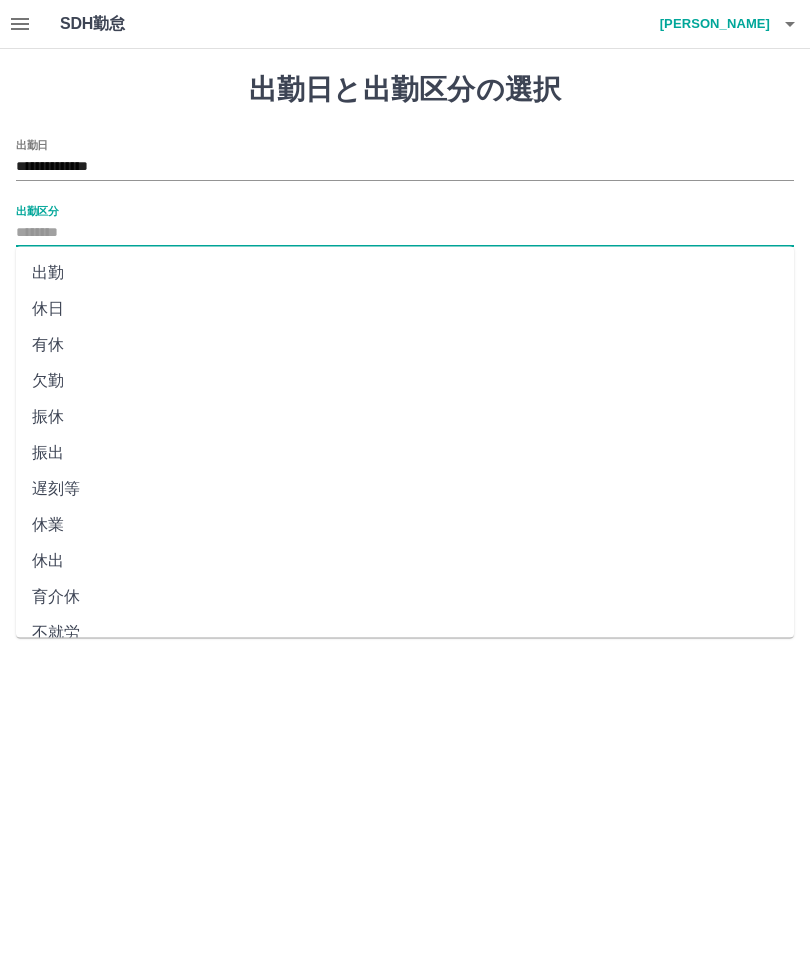 click on "有休" at bounding box center [405, 345] 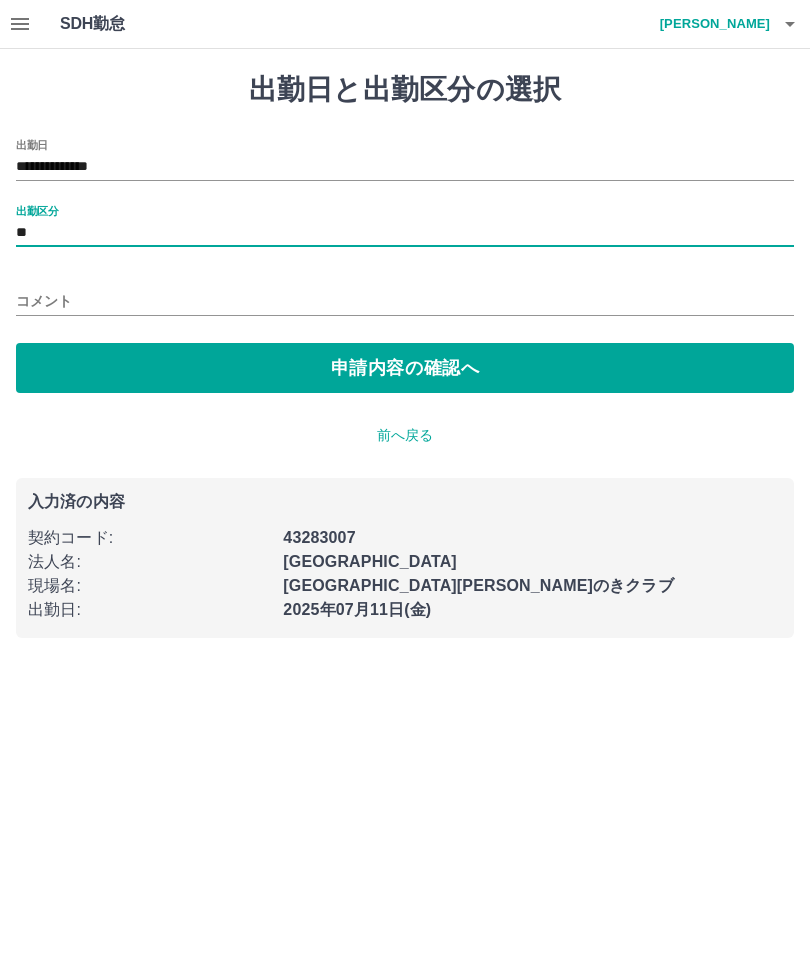 click on "コメント" at bounding box center [405, 301] 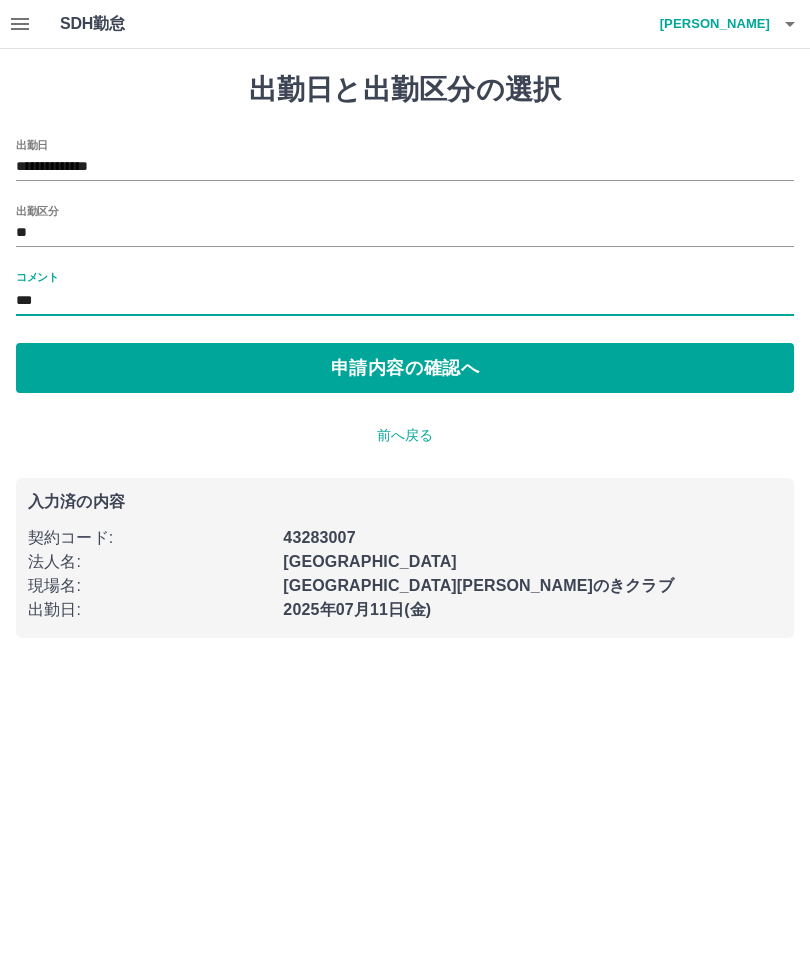 type on "***" 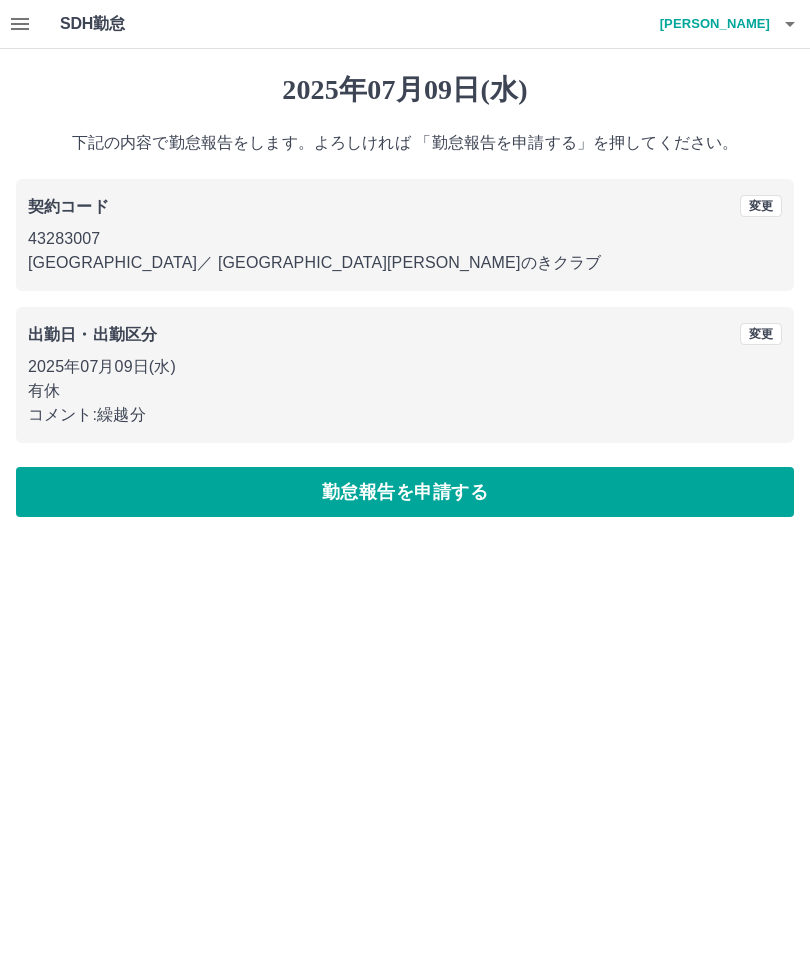 click on "勤怠報告を申請する" at bounding box center [405, 492] 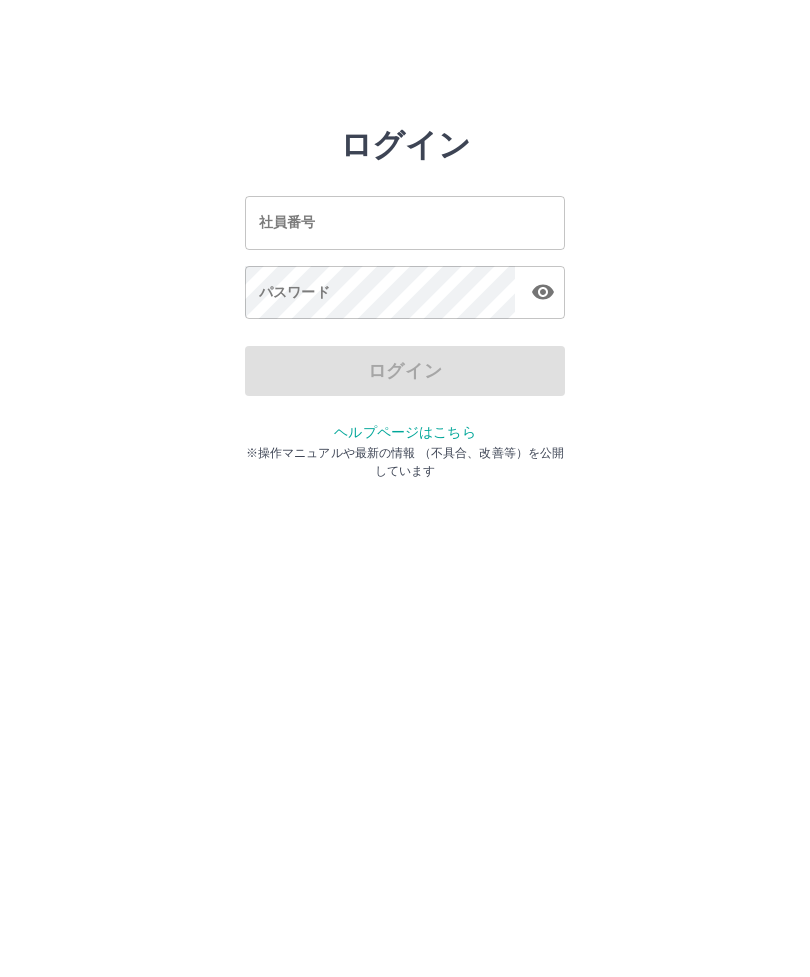 scroll, scrollTop: 0, scrollLeft: 0, axis: both 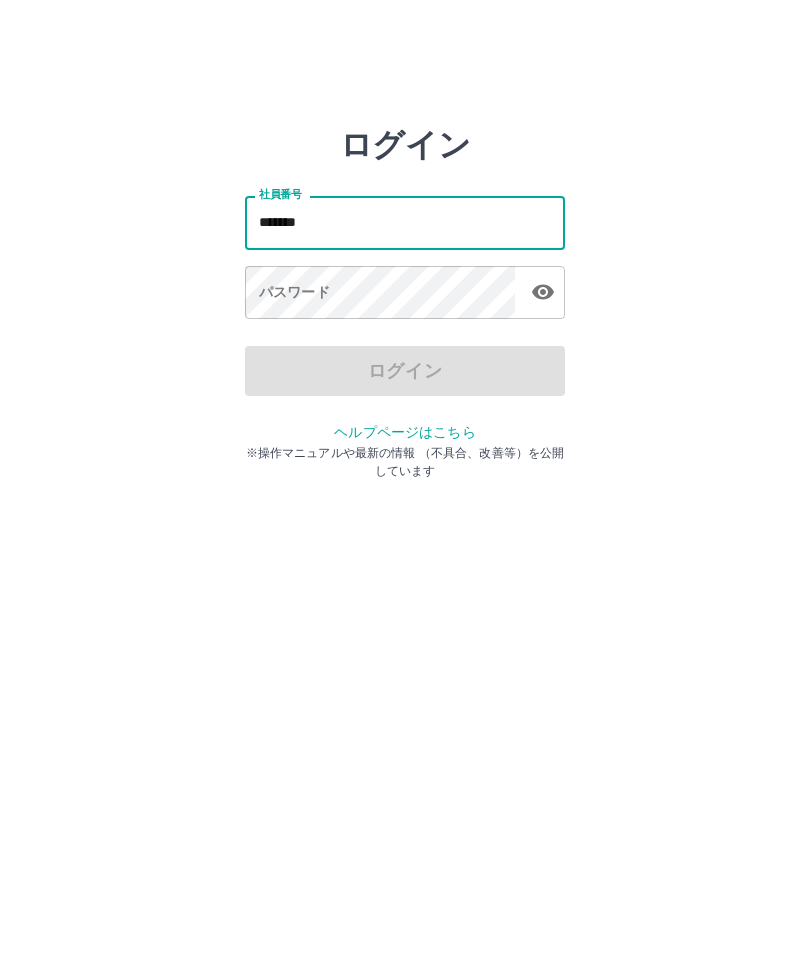 type on "*******" 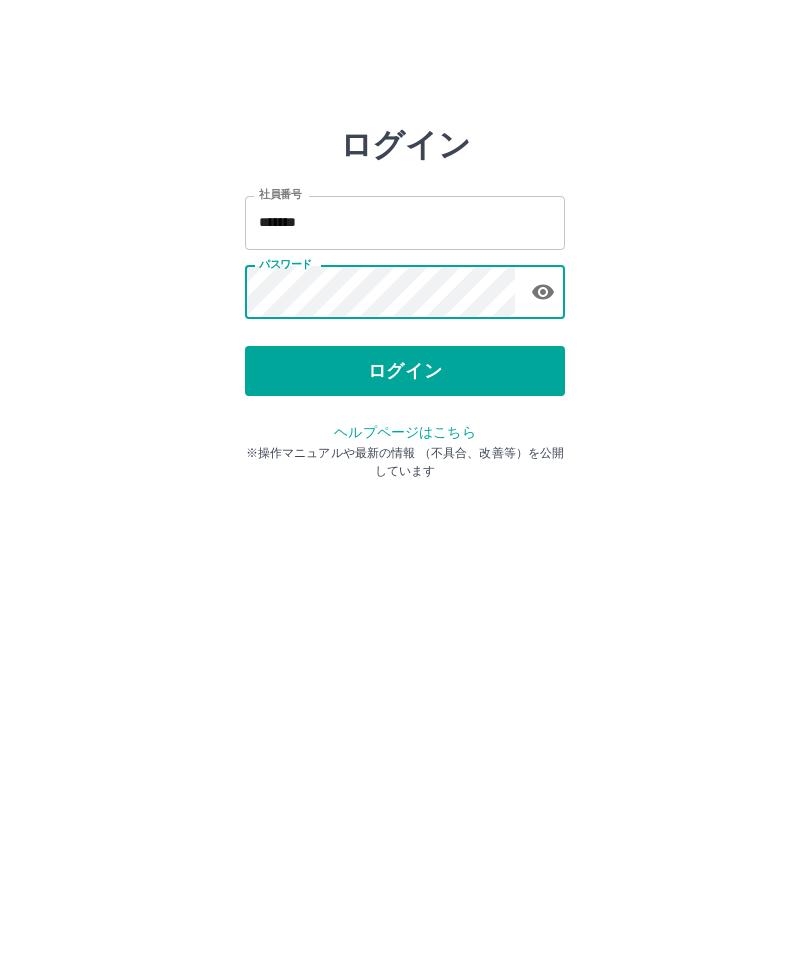 click on "ログイン" at bounding box center [405, 371] 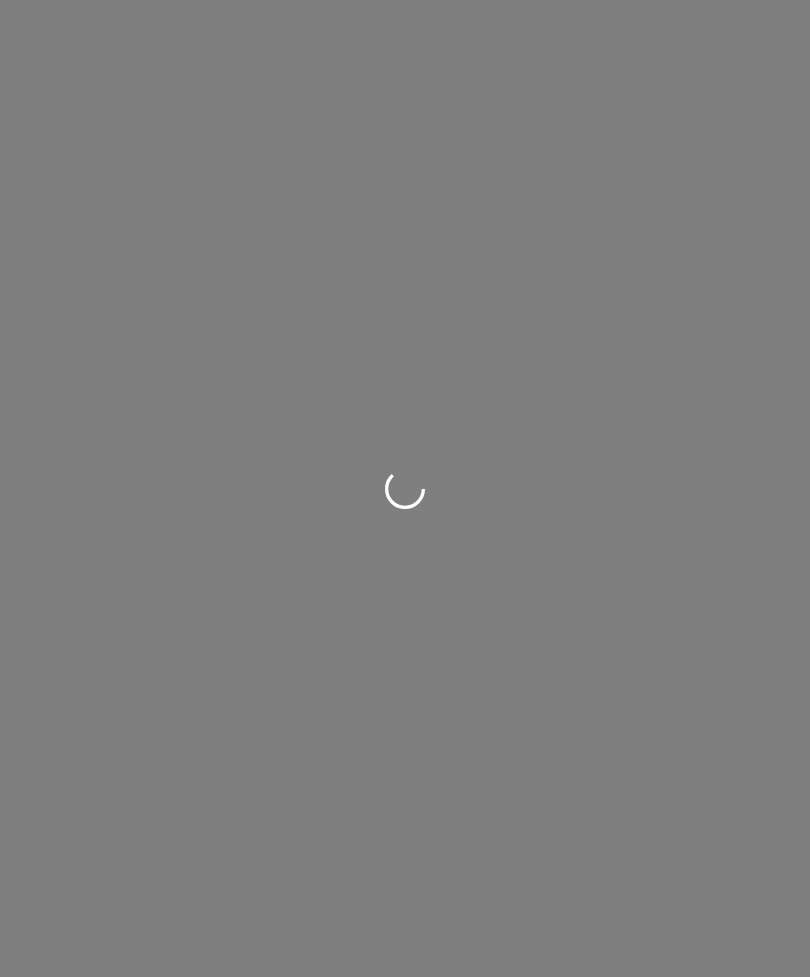 scroll, scrollTop: 0, scrollLeft: 0, axis: both 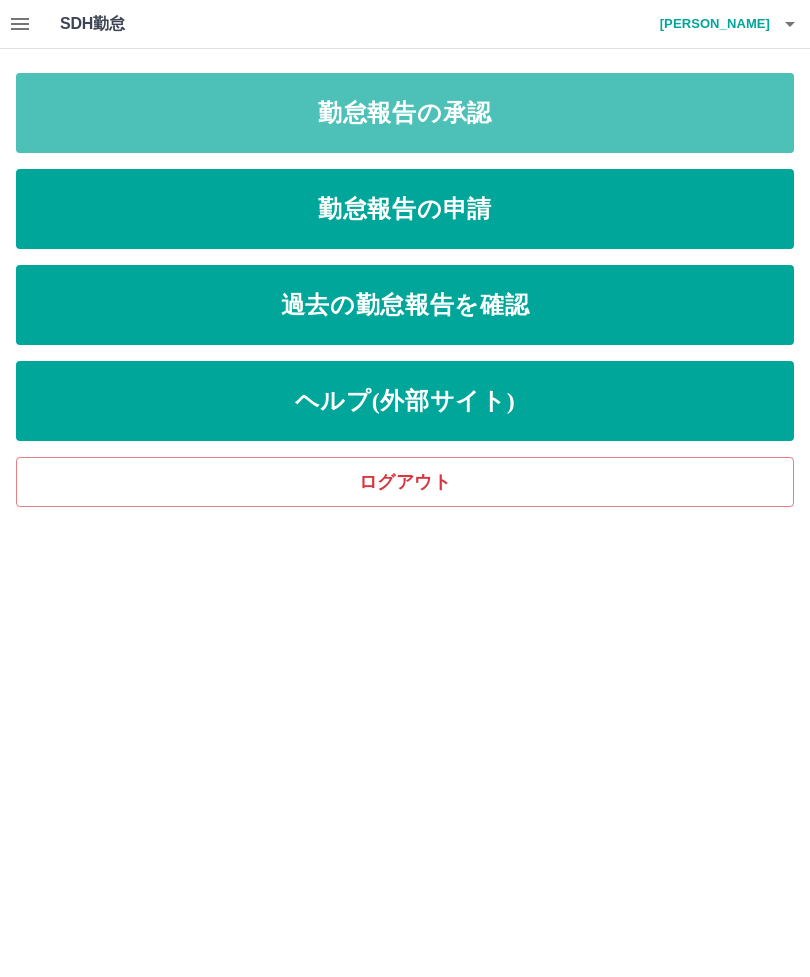 click on "勤怠報告の承認" at bounding box center (405, 113) 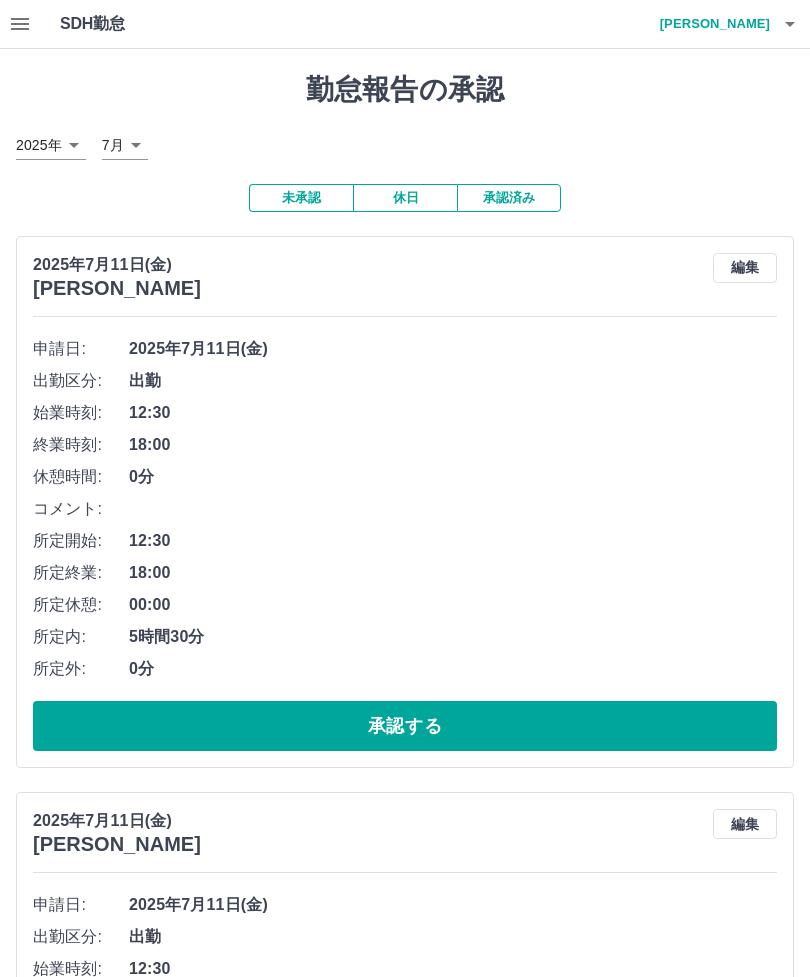 click on "未承認" at bounding box center (301, 198) 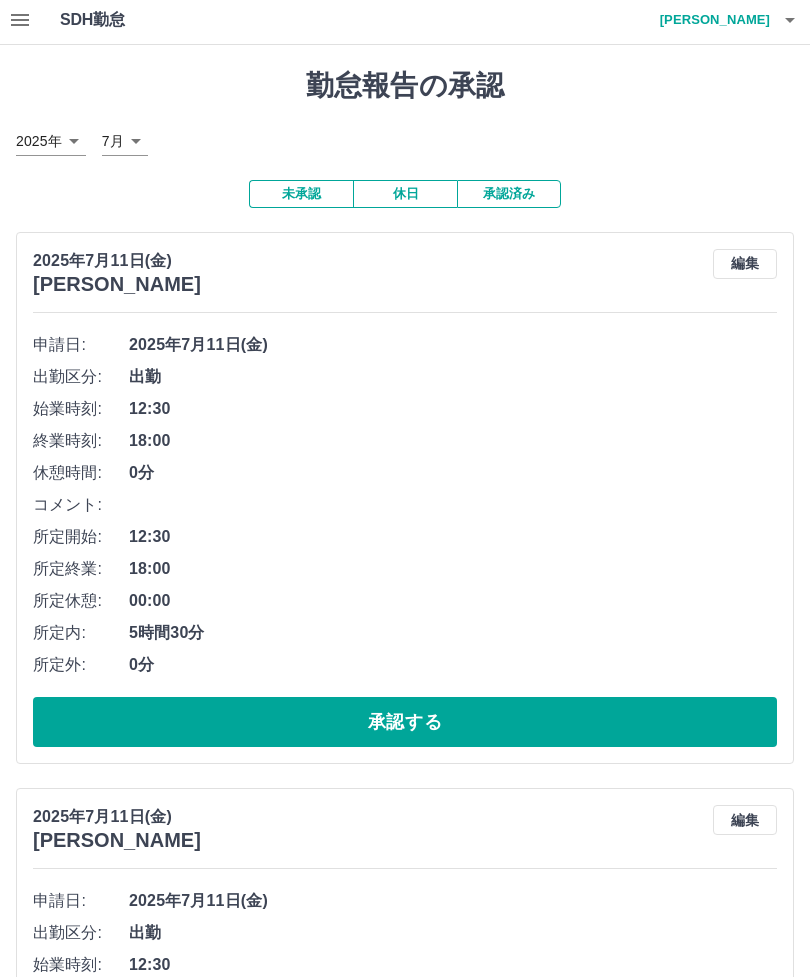 scroll, scrollTop: 0, scrollLeft: 0, axis: both 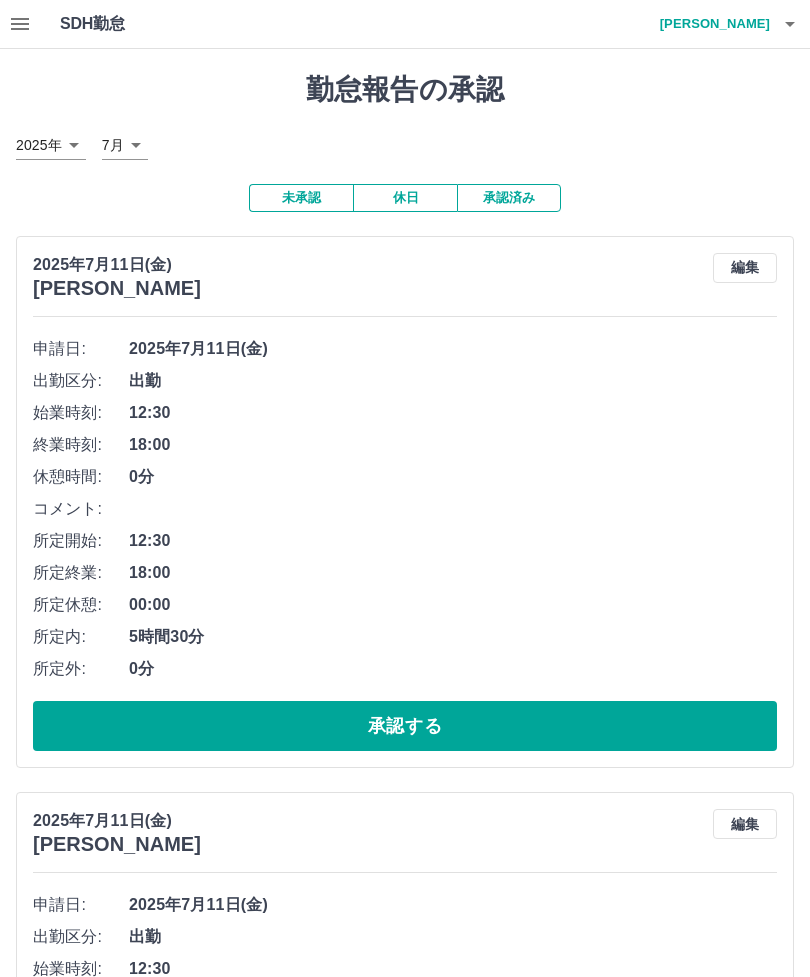 click on "勤怠報告の承認 [DATE] **** 7月 * 未承認 休日 承認済み [DATE] [PERSON_NAME] 編集 申請日: [DATE] 出勤区分: 出勤 始業時刻: 12:30 終業時刻: 18:00 休憩時間: 0分 コメント: 所定開始: 12:30 所定終業: 18:00 所定休憩: 00:00 所定内: 5時間30分 所定外: 0分 承認する [DATE] [PERSON_NAME] 編集 申請日: [DATE] 出勤区分: 出勤 始業時刻: 12:30 終業時刻: 18:00 休憩時間: 0分 コメント: 所定開始: 12:30 所定終業: 18:00 所定休憩: 00:00 所定内: 5時間30分 所定外: 0分 承認する [DATE] [PERSON_NAME] 編集 申請日: [DATE] 出勤区分: 出勤 始業時刻: 12:30 終業時刻: 17:45 休憩時間: 0分 コメント: 所定開始: 12:30 所定終業: 17:45 所定休憩: 00:00 所定内: 5時間15分 所定外: 0分 承認する [DATE] [PERSON_NAME] 編集 申請日: [DATE] 出勤区分: 12:30" at bounding box center [405, 2836] 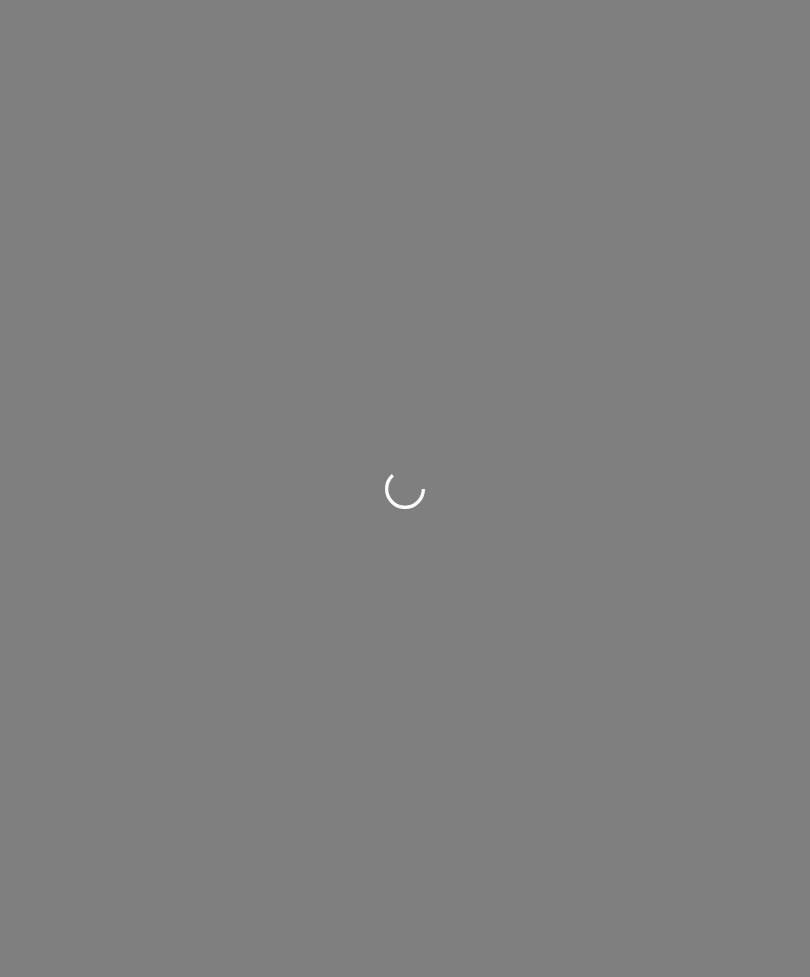 scroll, scrollTop: 0, scrollLeft: 0, axis: both 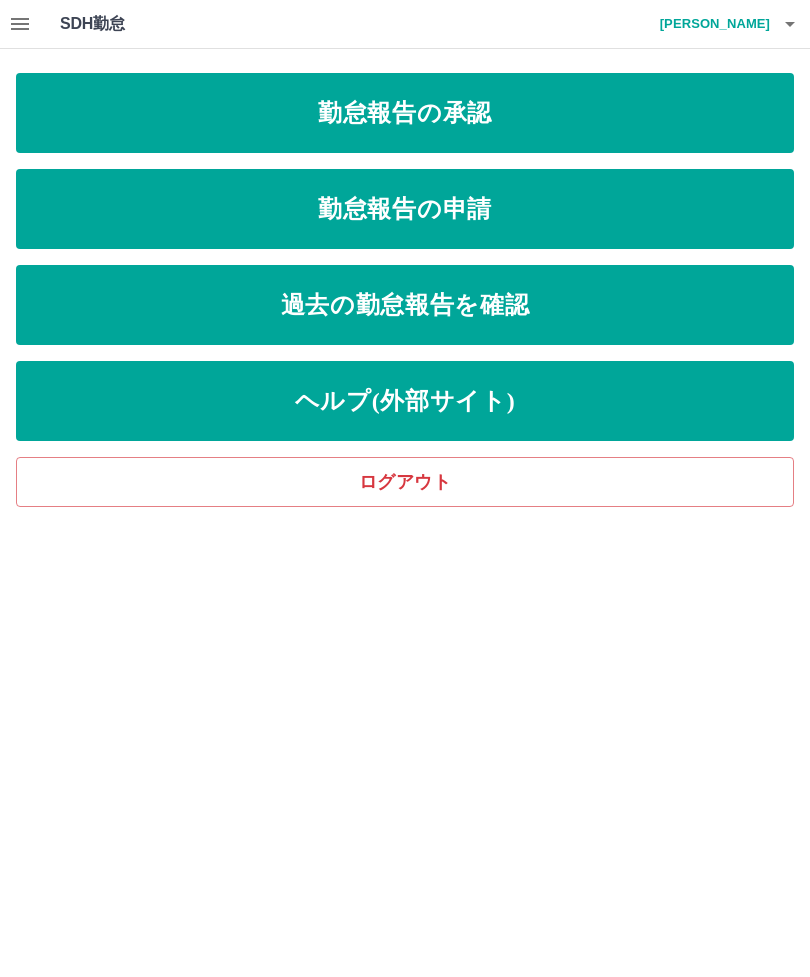 click on "勤怠報告の承認" at bounding box center (405, 113) 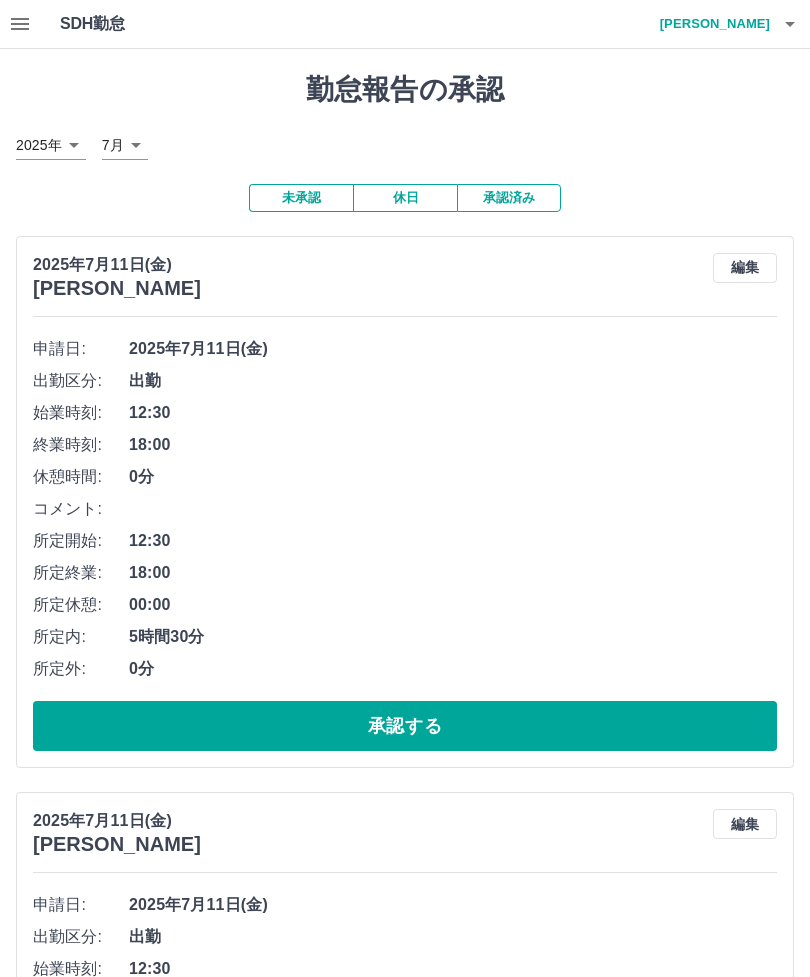 click on "承認する" at bounding box center [405, 726] 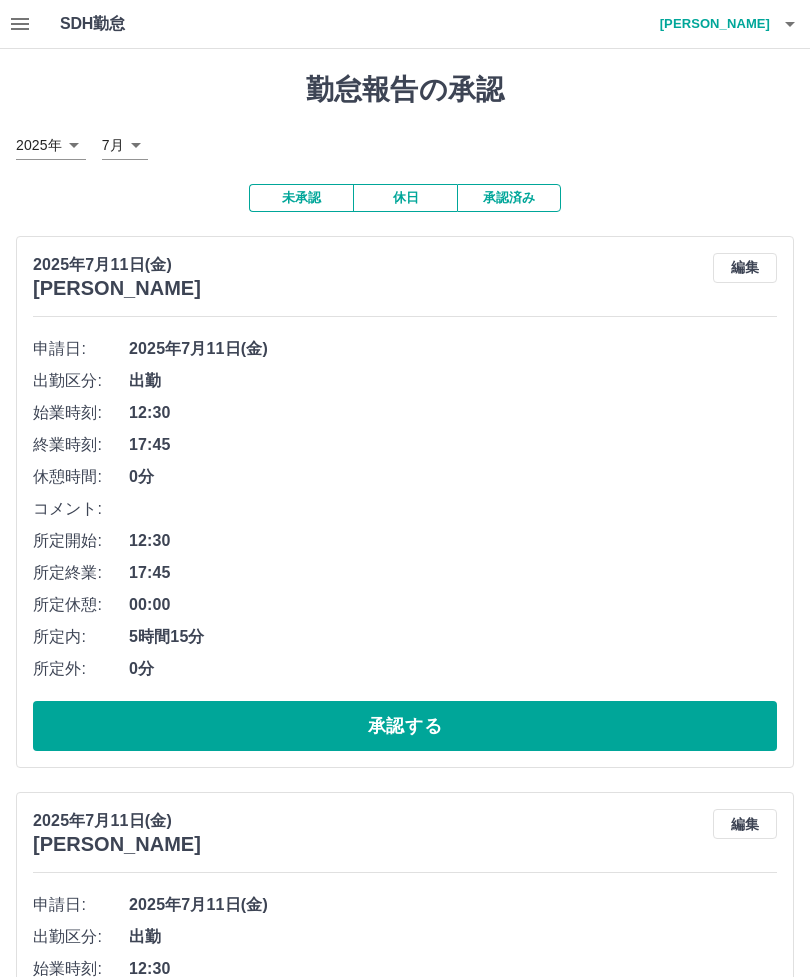 click on "始業時刻:" at bounding box center [81, 413] 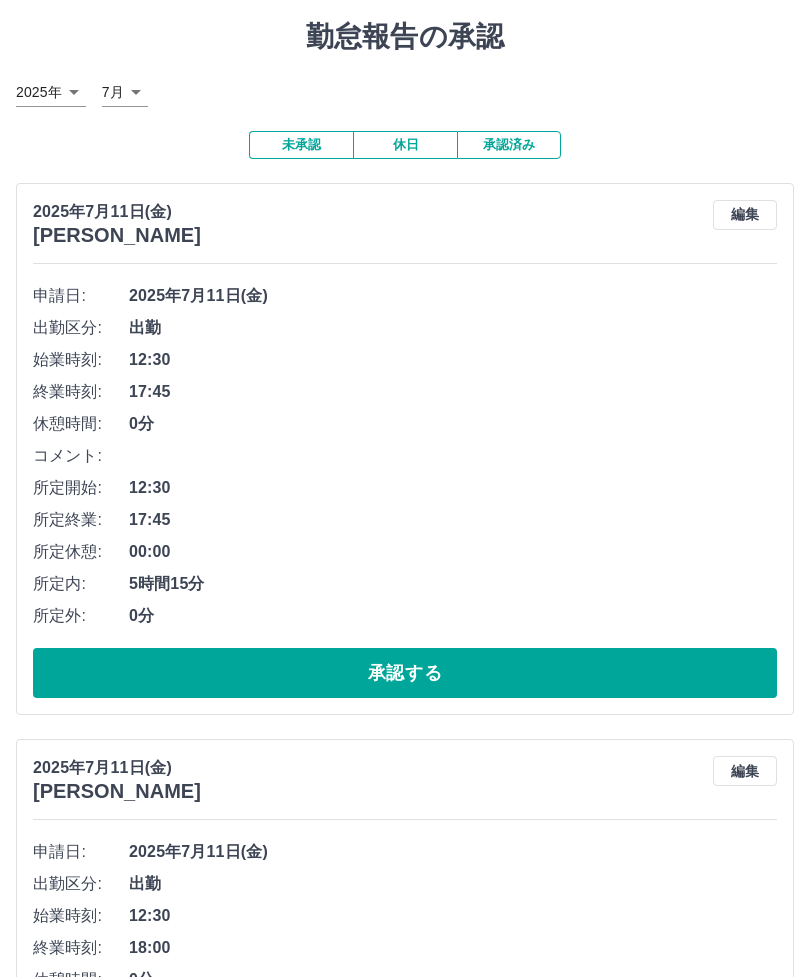 click on "承認する" at bounding box center [405, 673] 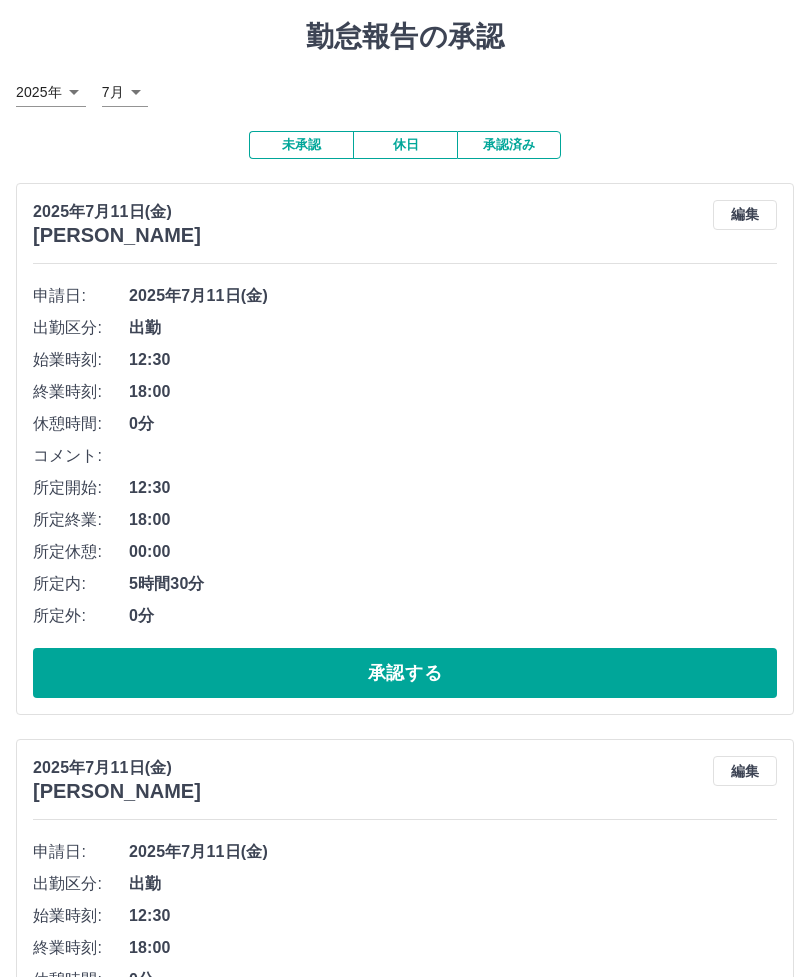 click on "承認する" at bounding box center (405, 673) 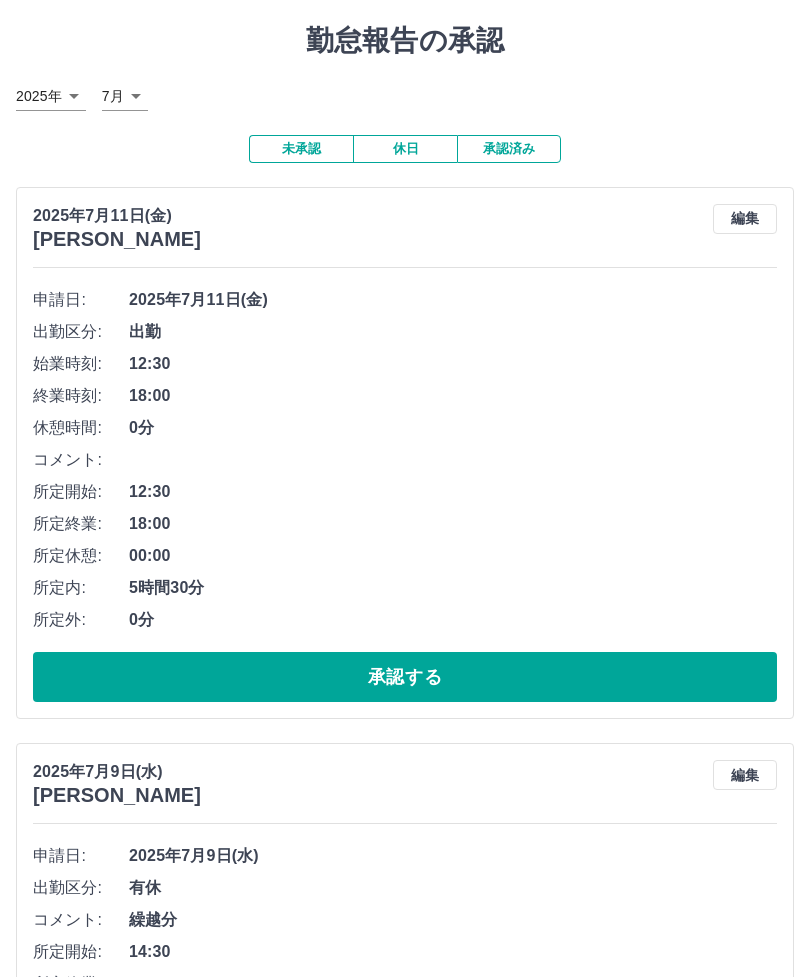 scroll, scrollTop: 50, scrollLeft: 0, axis: vertical 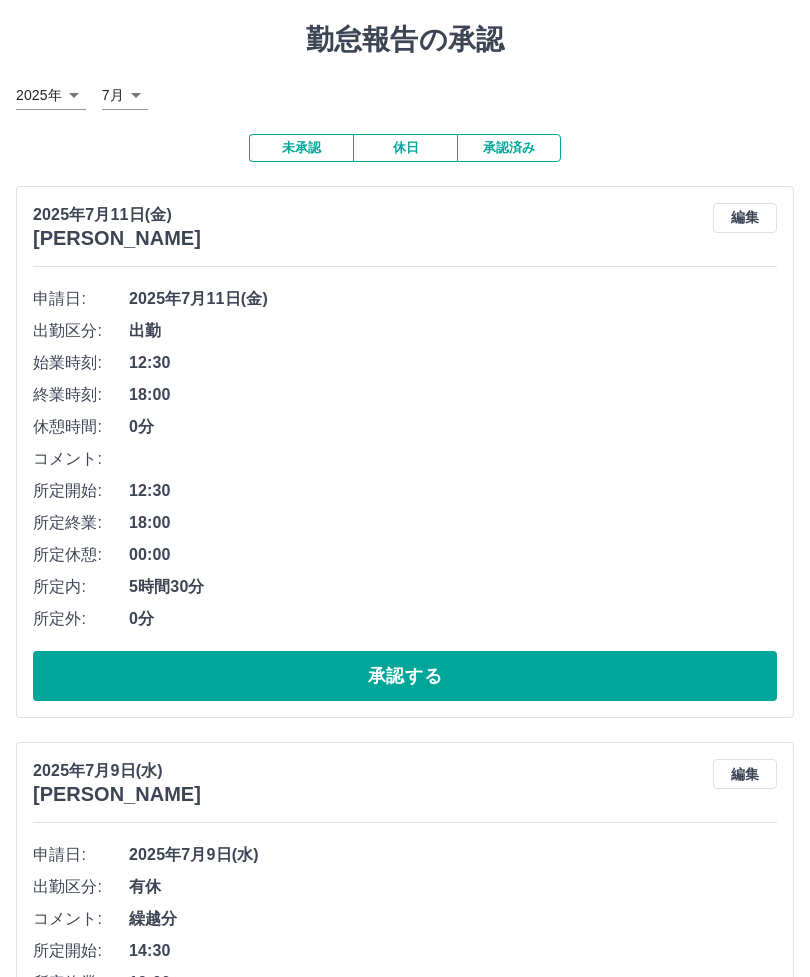 click on "承認する" at bounding box center (405, 676) 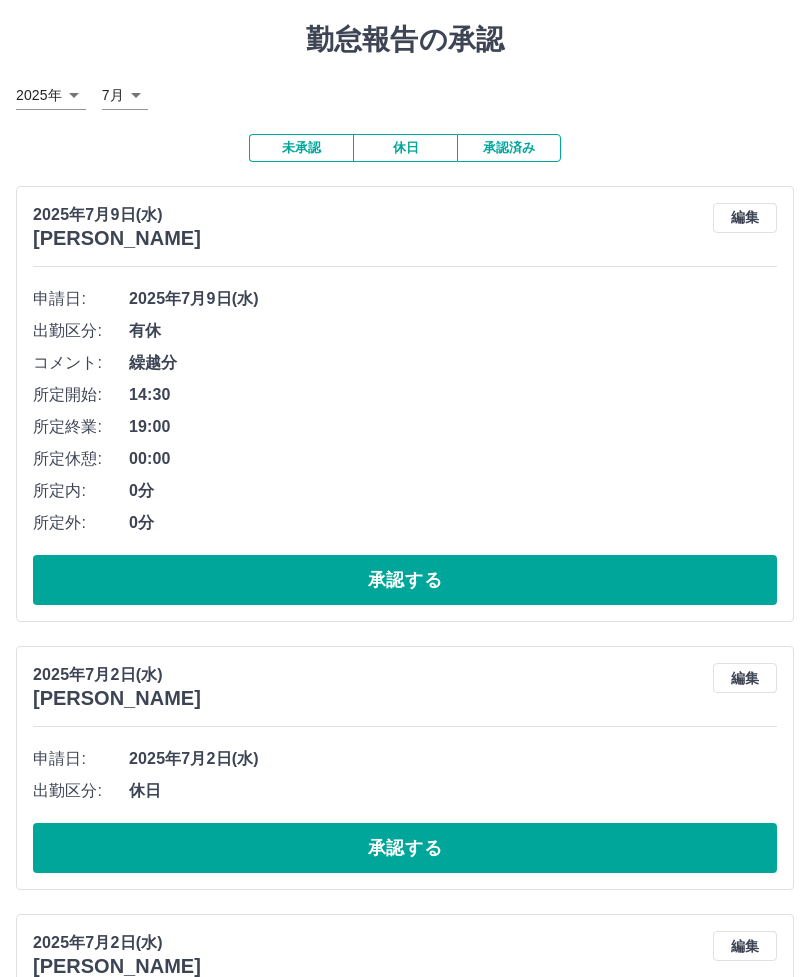click on "承認する" at bounding box center [405, 580] 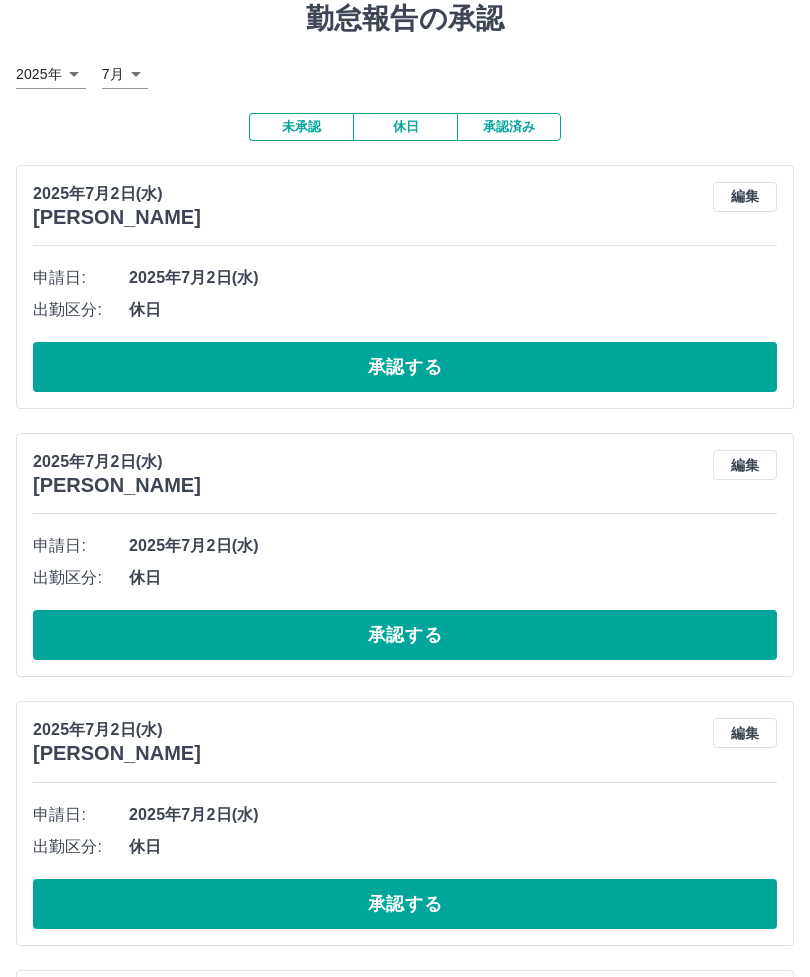 scroll, scrollTop: 0, scrollLeft: 0, axis: both 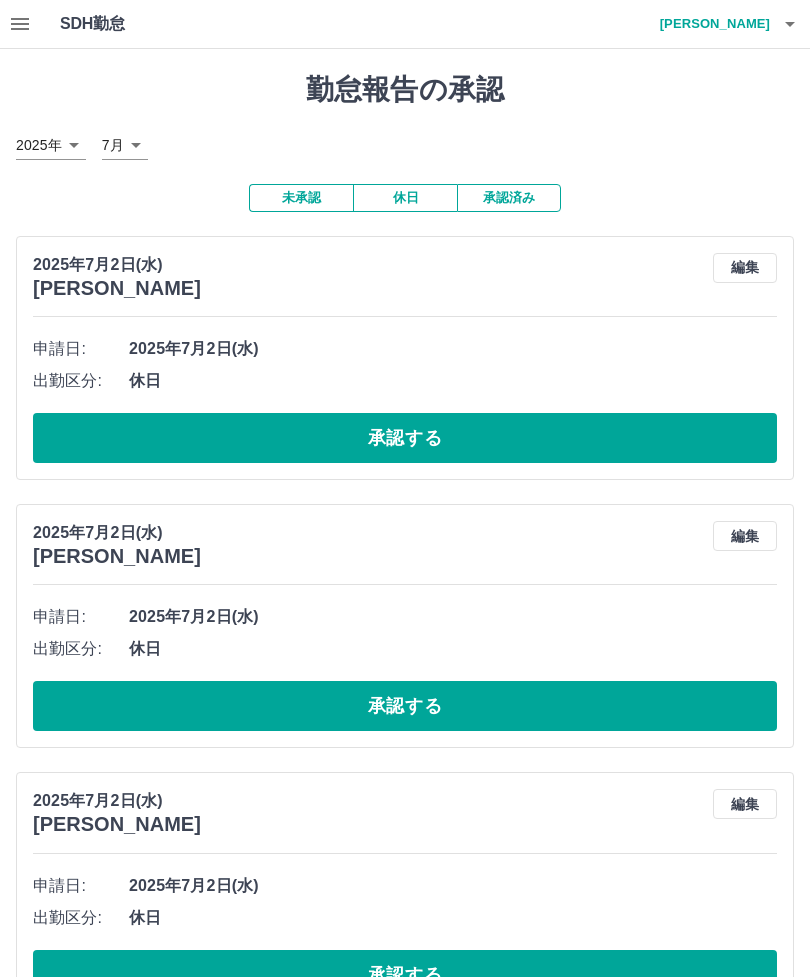 click on "承認済み" at bounding box center [509, 198] 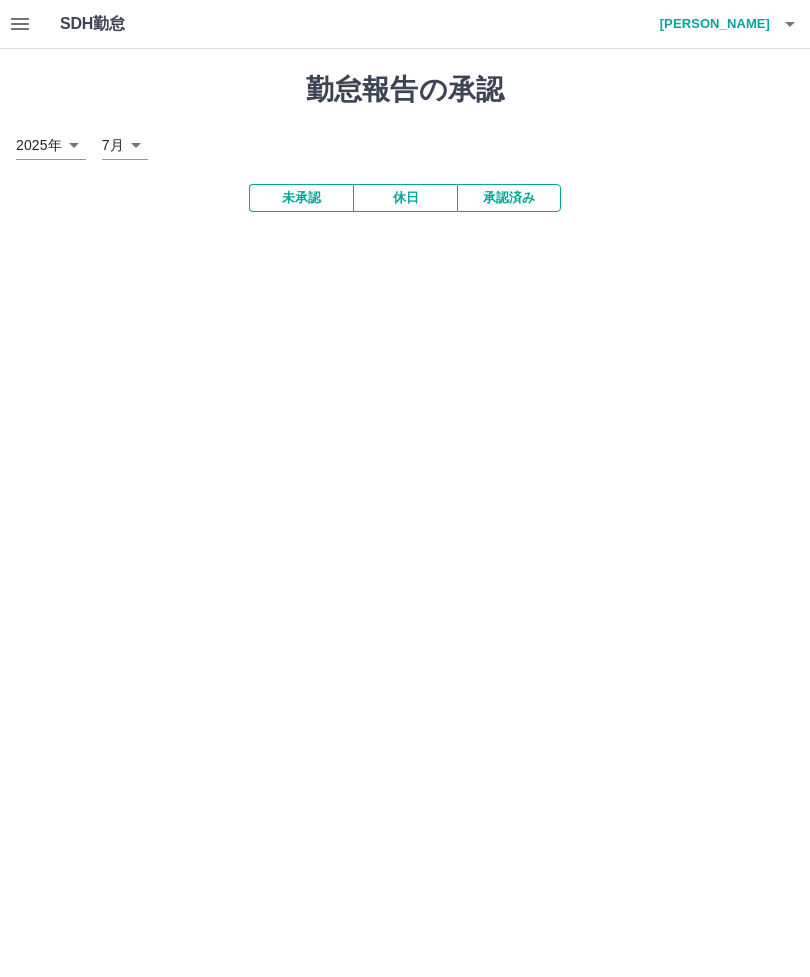 click on "承認済み" at bounding box center (509, 198) 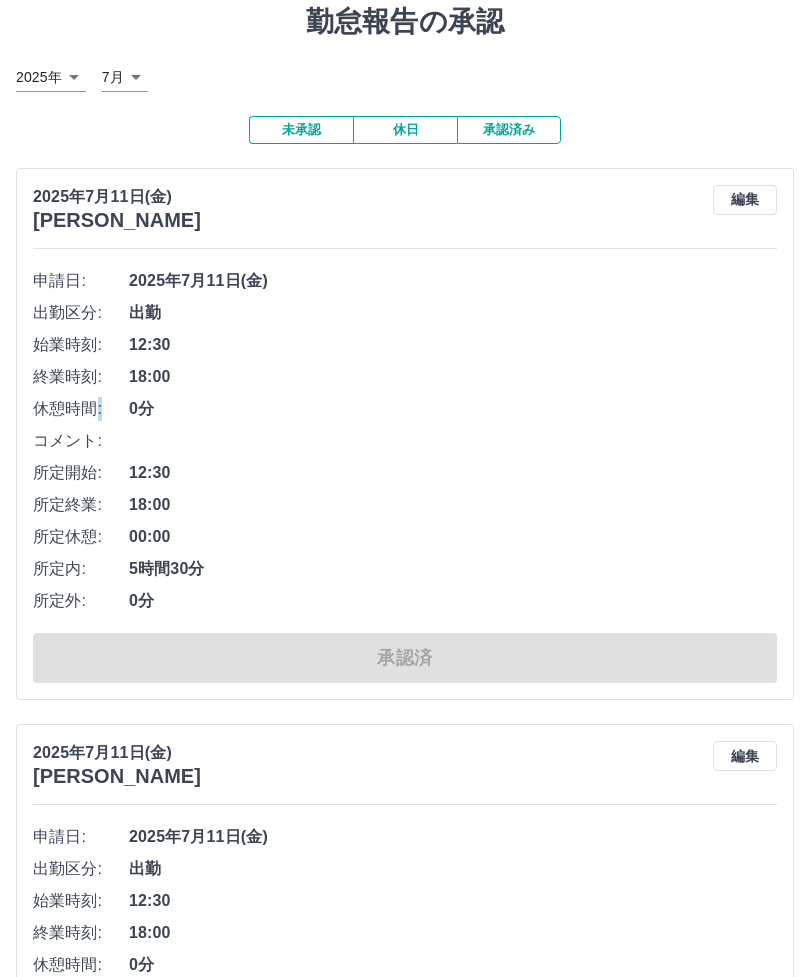 scroll, scrollTop: 69, scrollLeft: 0, axis: vertical 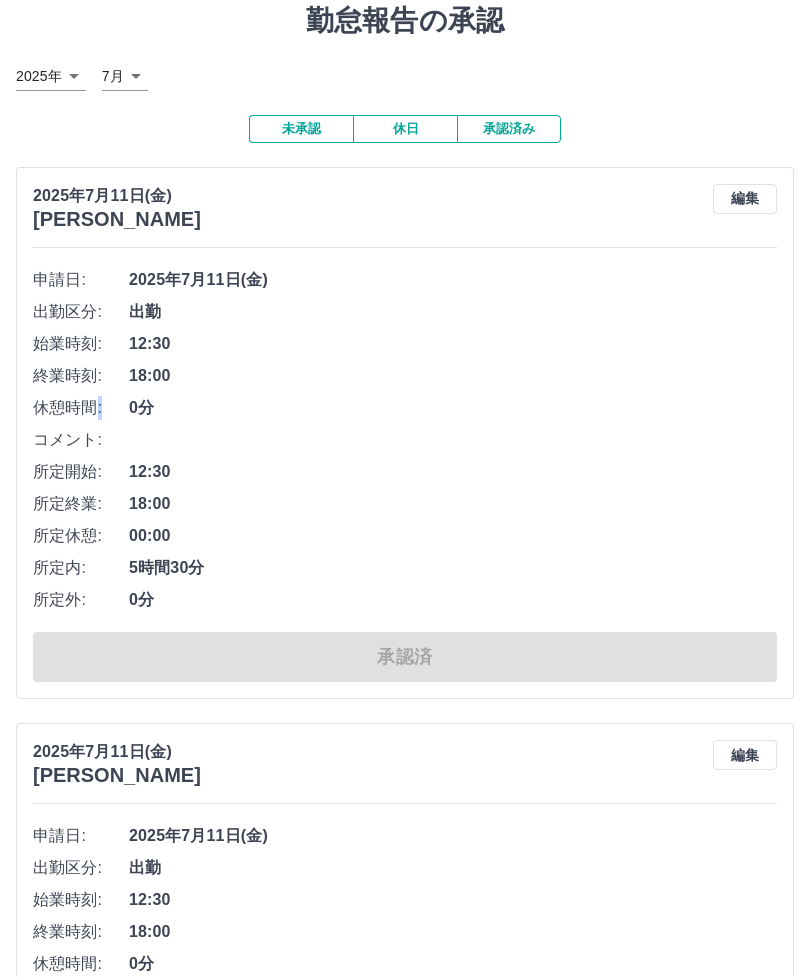 click on "18:00" at bounding box center [453, 504] 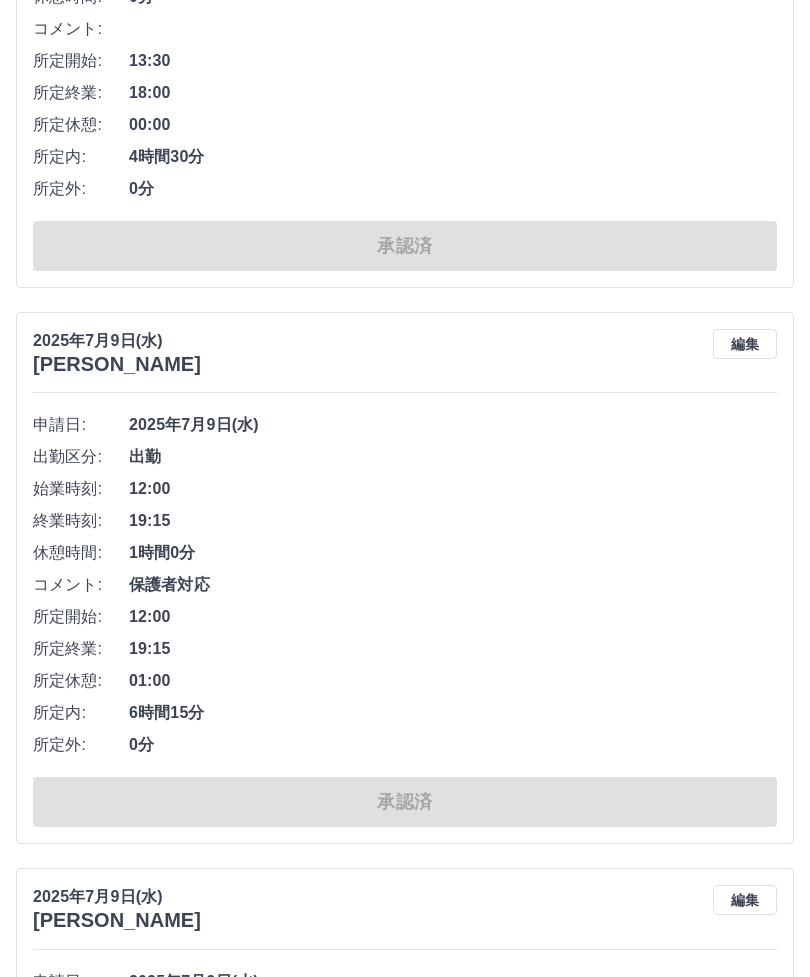 scroll, scrollTop: 7204, scrollLeft: 0, axis: vertical 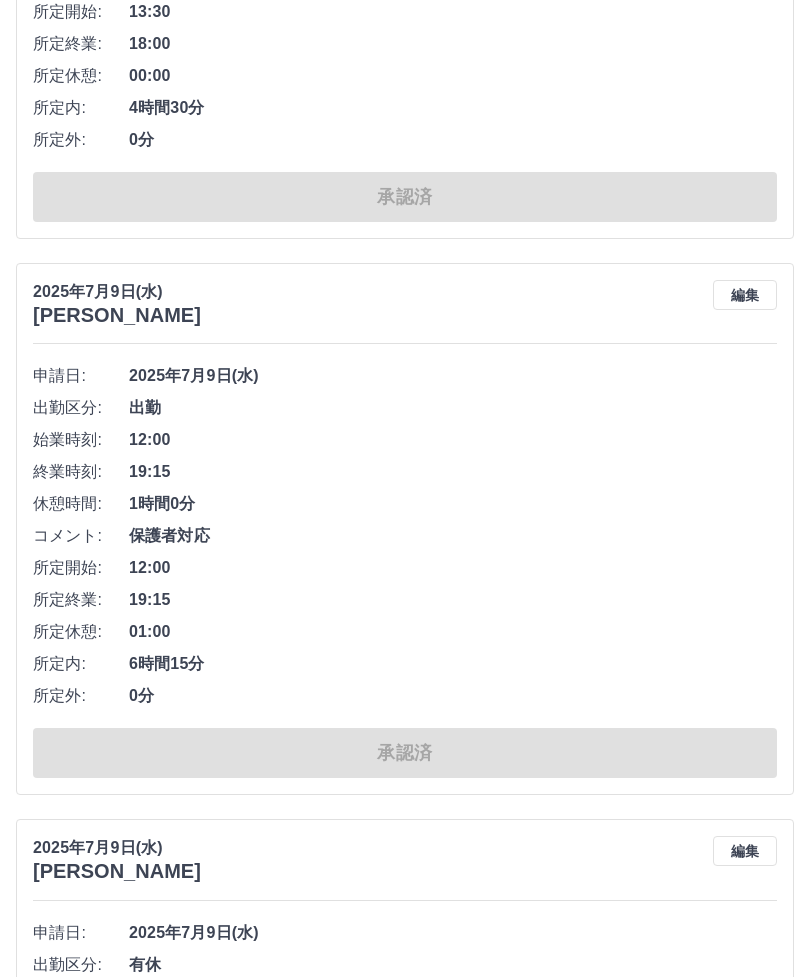 click on "繰越分" at bounding box center [453, 998] 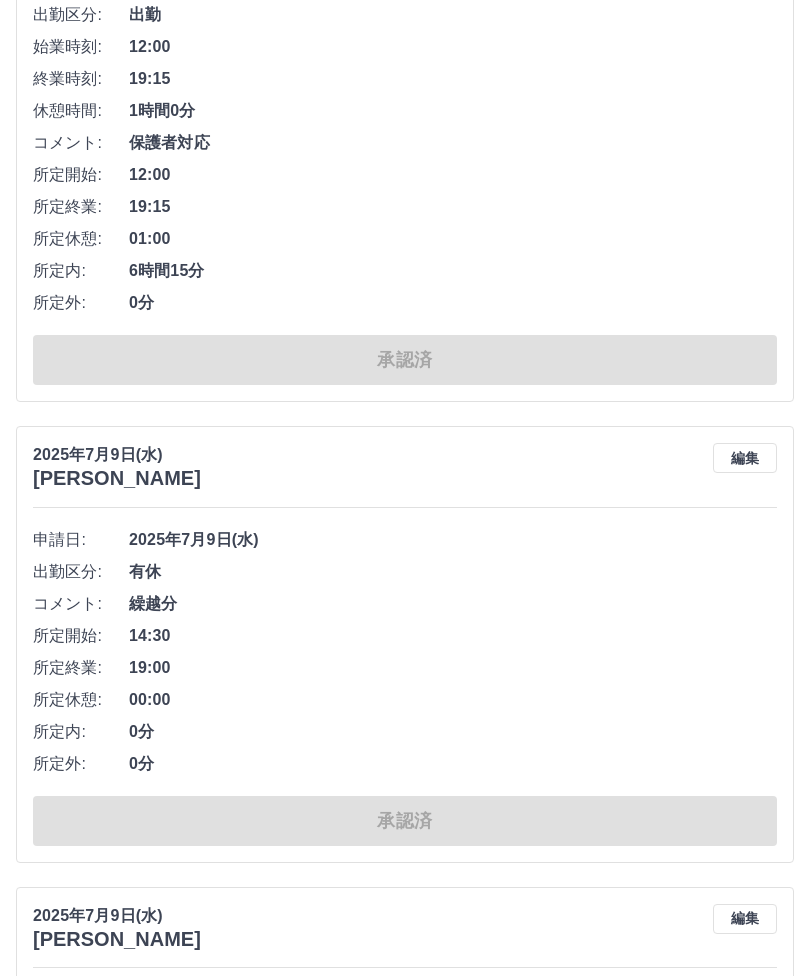 scroll, scrollTop: 7598, scrollLeft: 0, axis: vertical 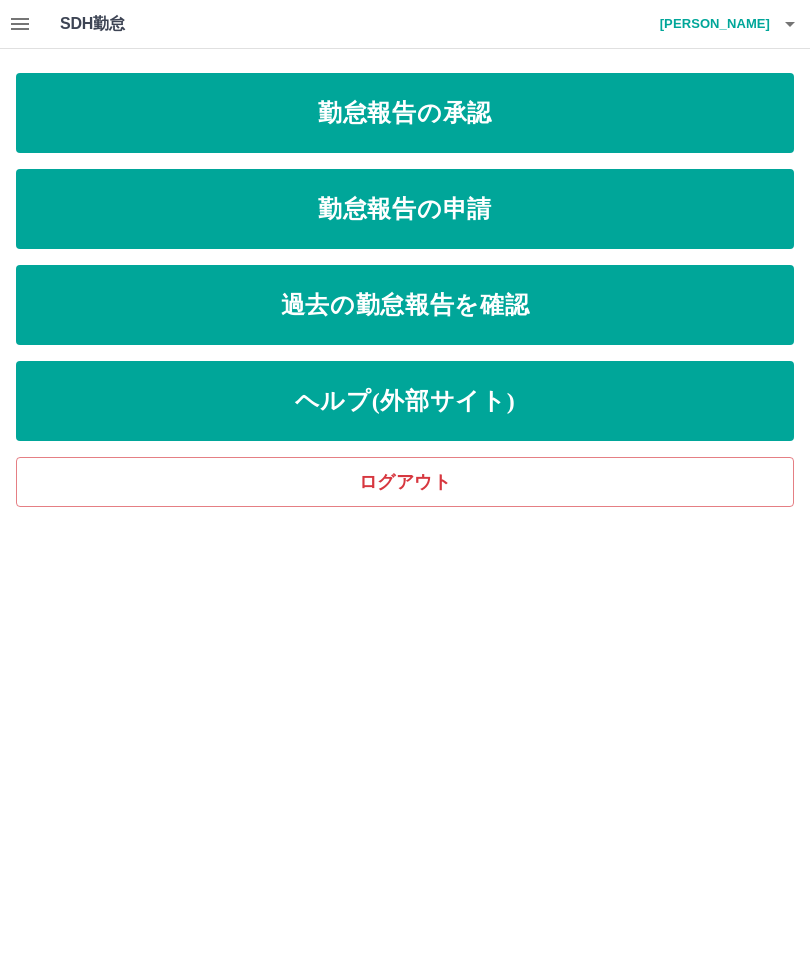 click on "勤怠報告の申請" at bounding box center [405, 209] 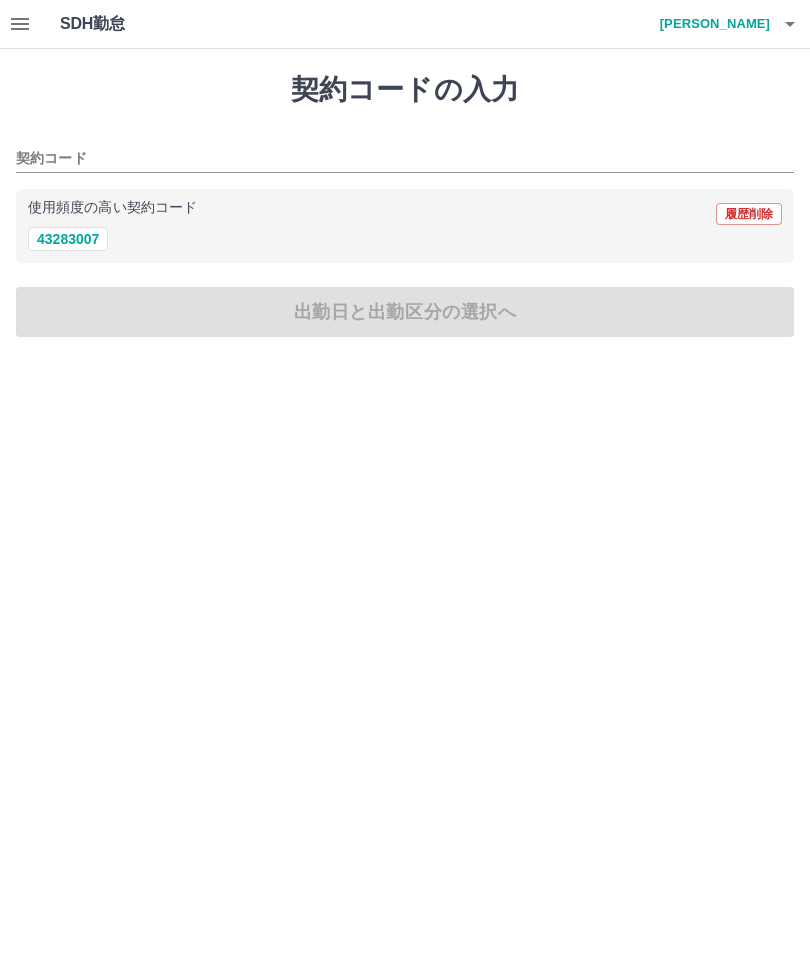 click on "43283007" at bounding box center [68, 239] 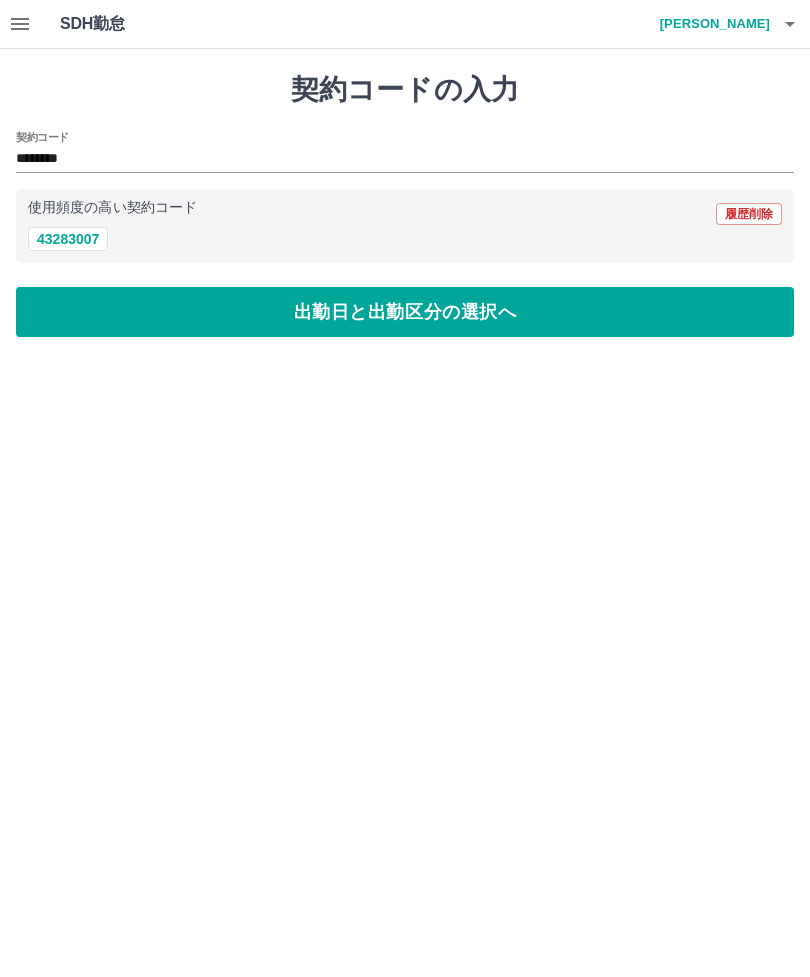 click on "[PERSON_NAME]" at bounding box center [710, 24] 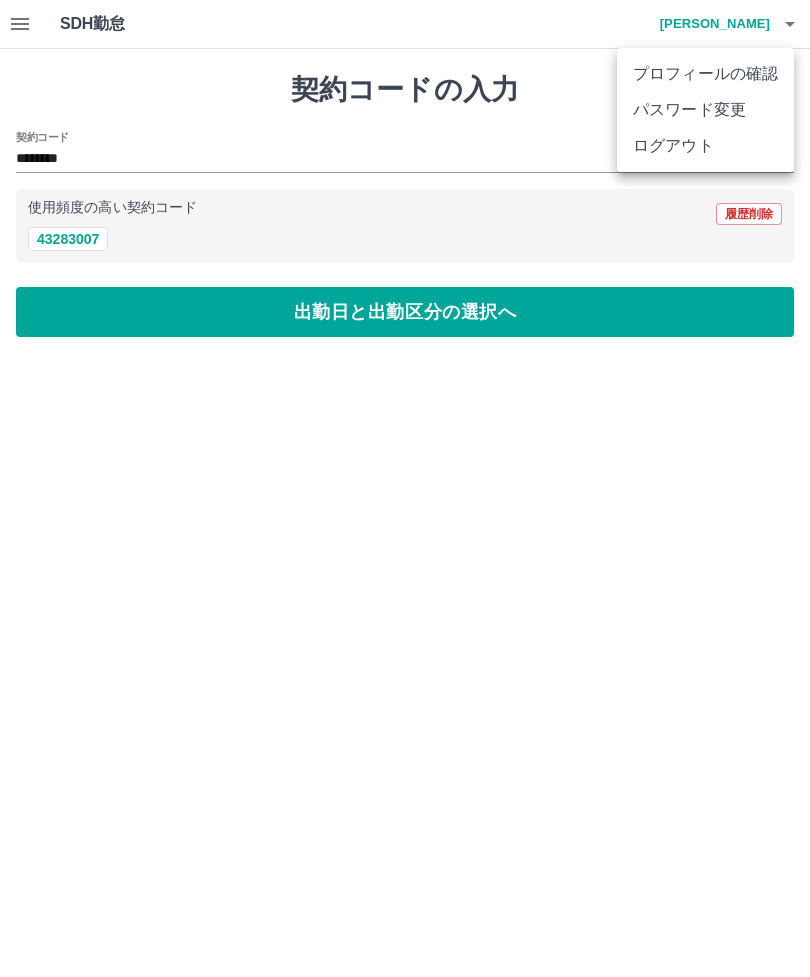 click at bounding box center [405, 488] 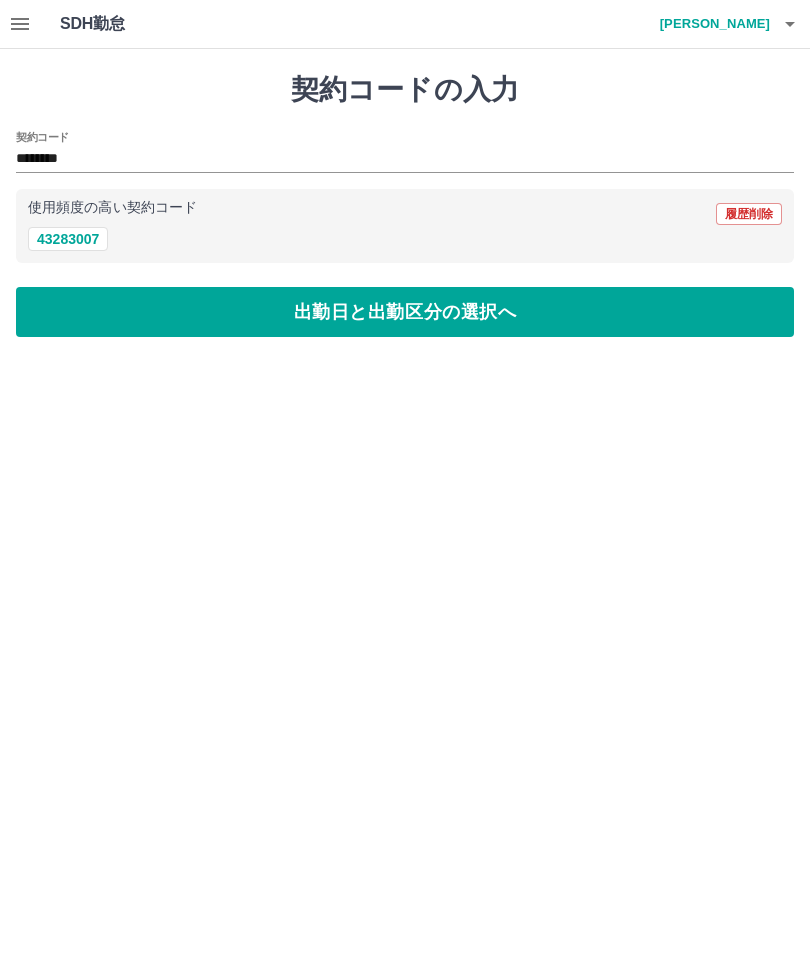 click on "出勤日と出勤区分の選択へ" at bounding box center [405, 312] 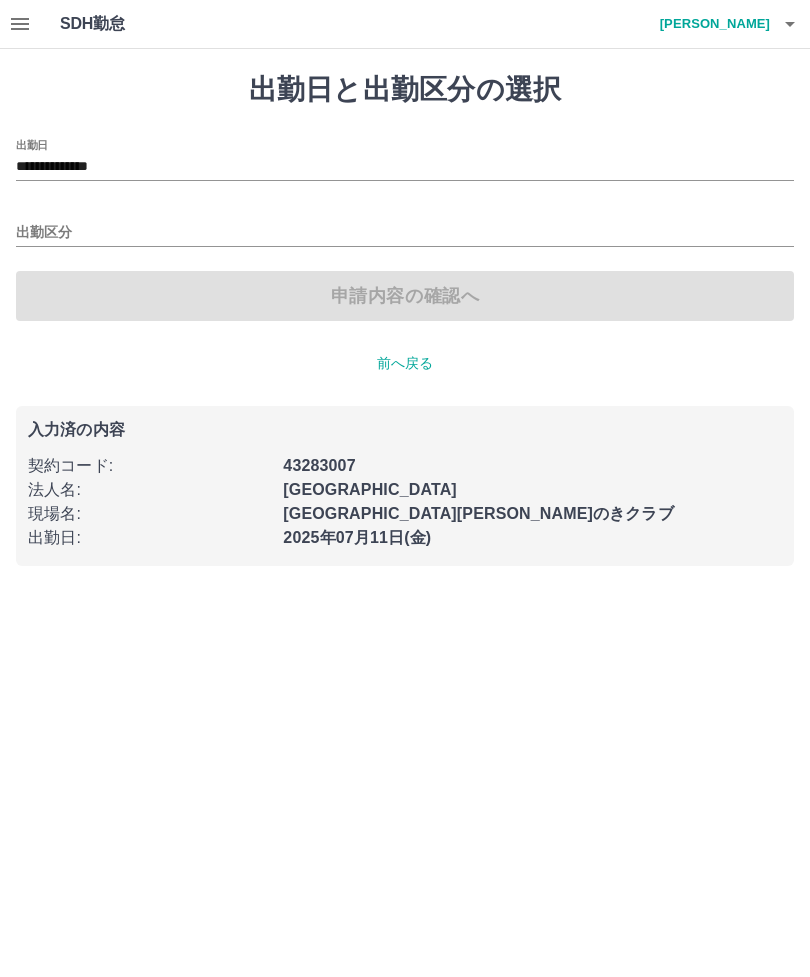 click on "出勤区分" at bounding box center [405, 233] 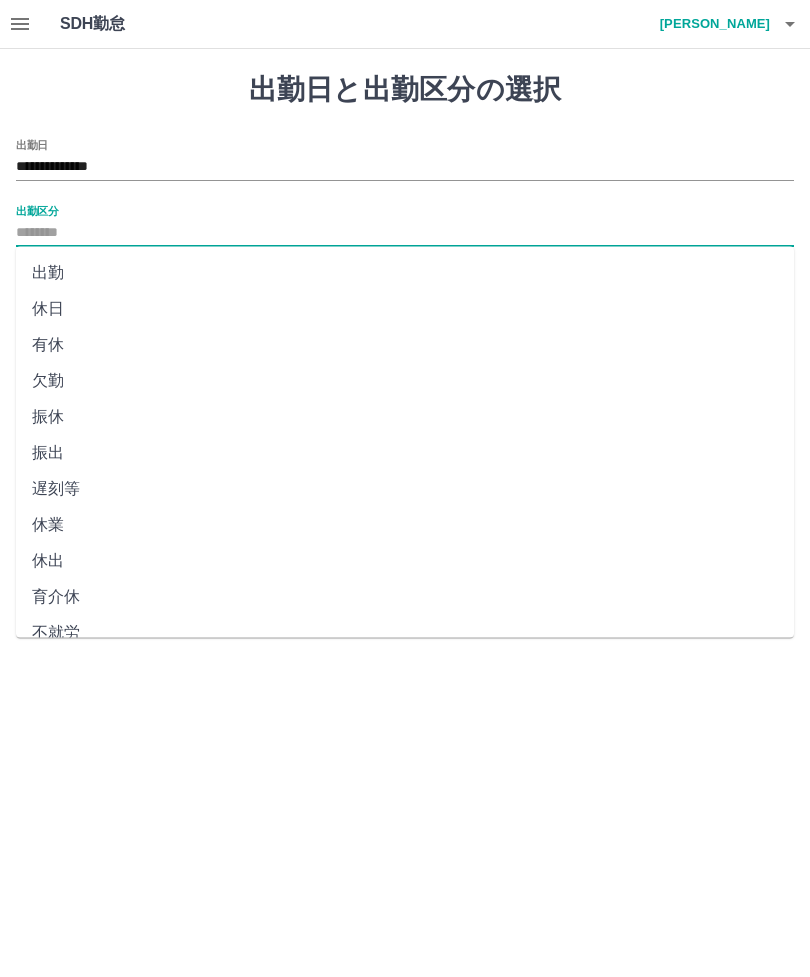 click on "出勤" at bounding box center [405, 273] 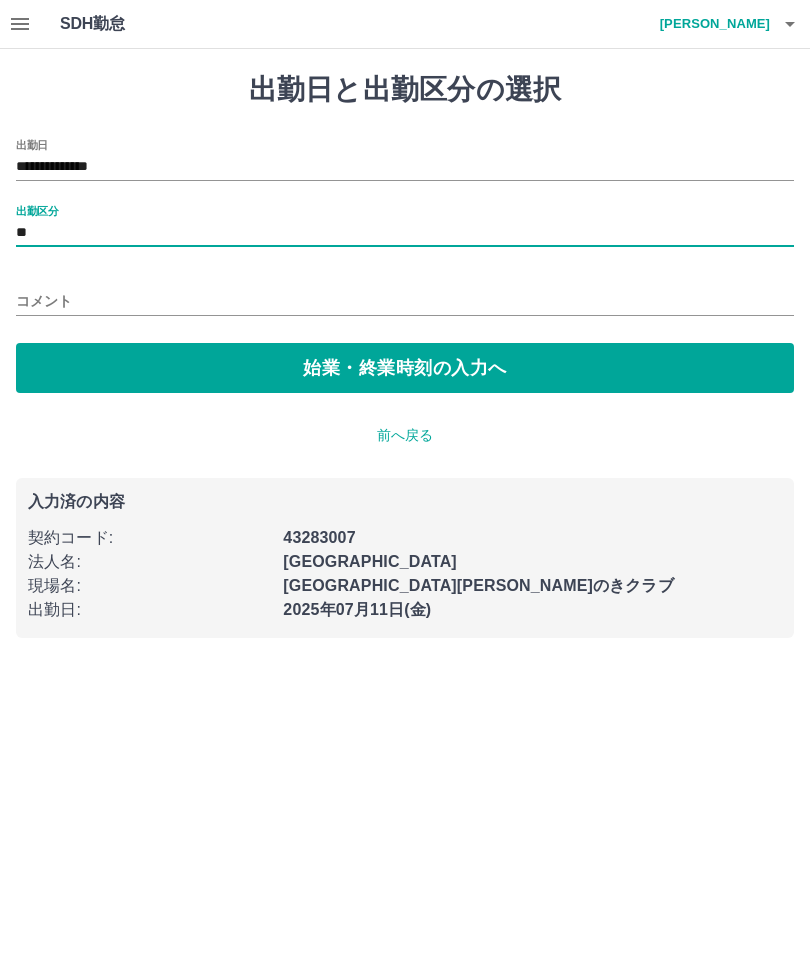 click on "コメント" at bounding box center (405, 301) 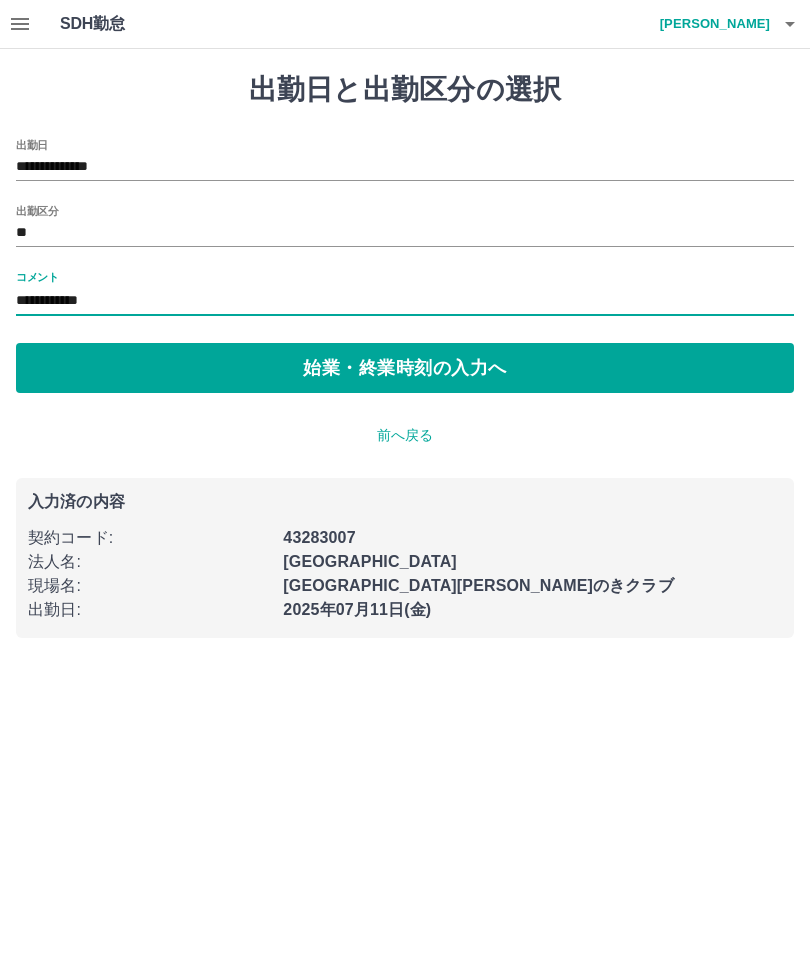 type on "**********" 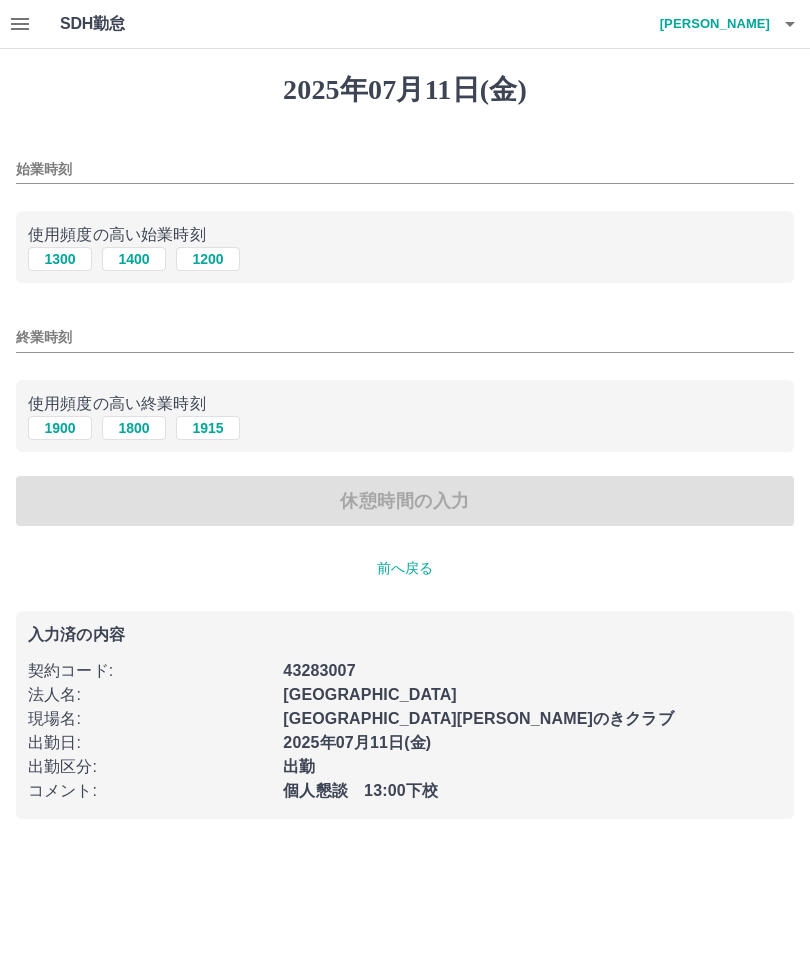 click on "始業時刻" at bounding box center (405, 169) 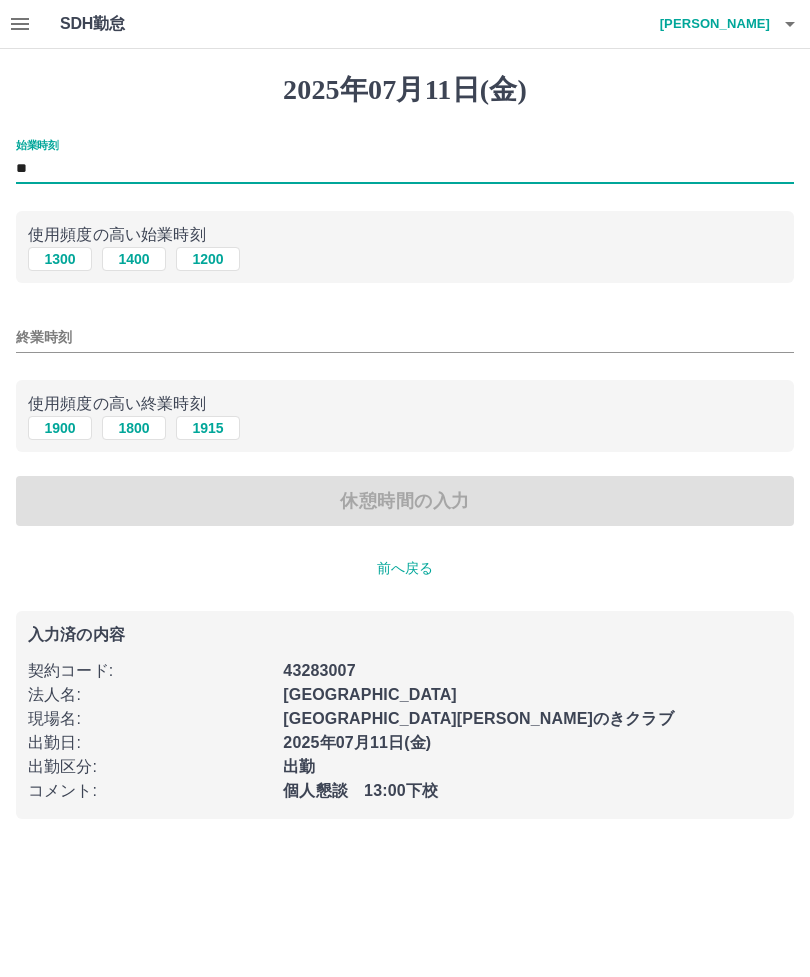 type on "*" 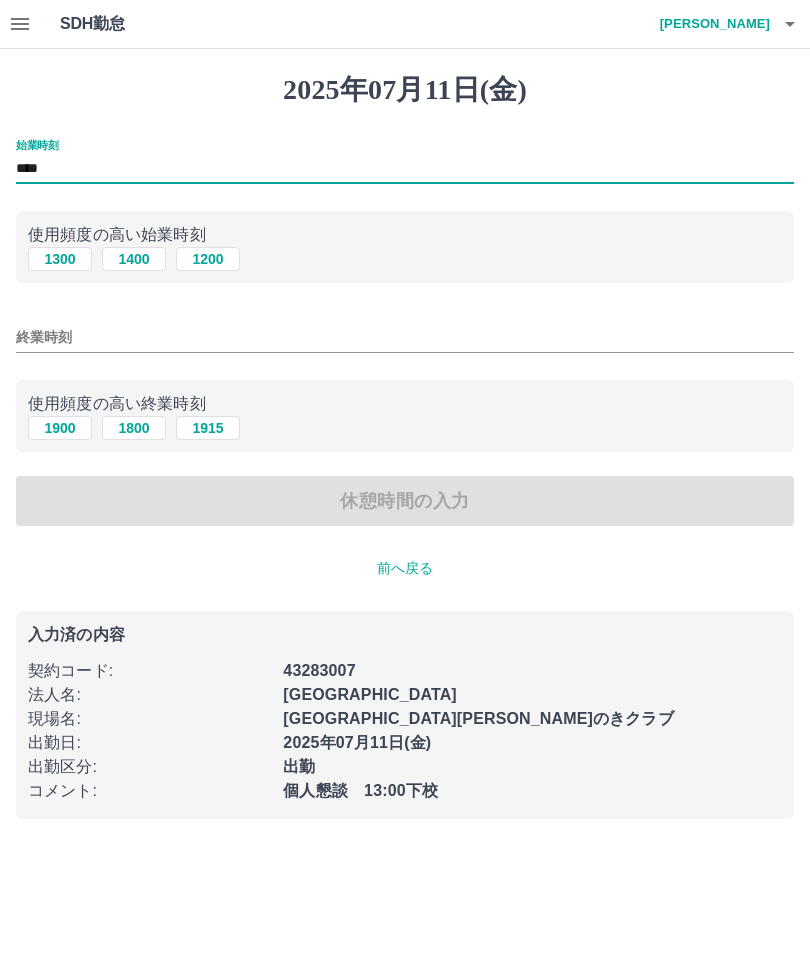 type on "****" 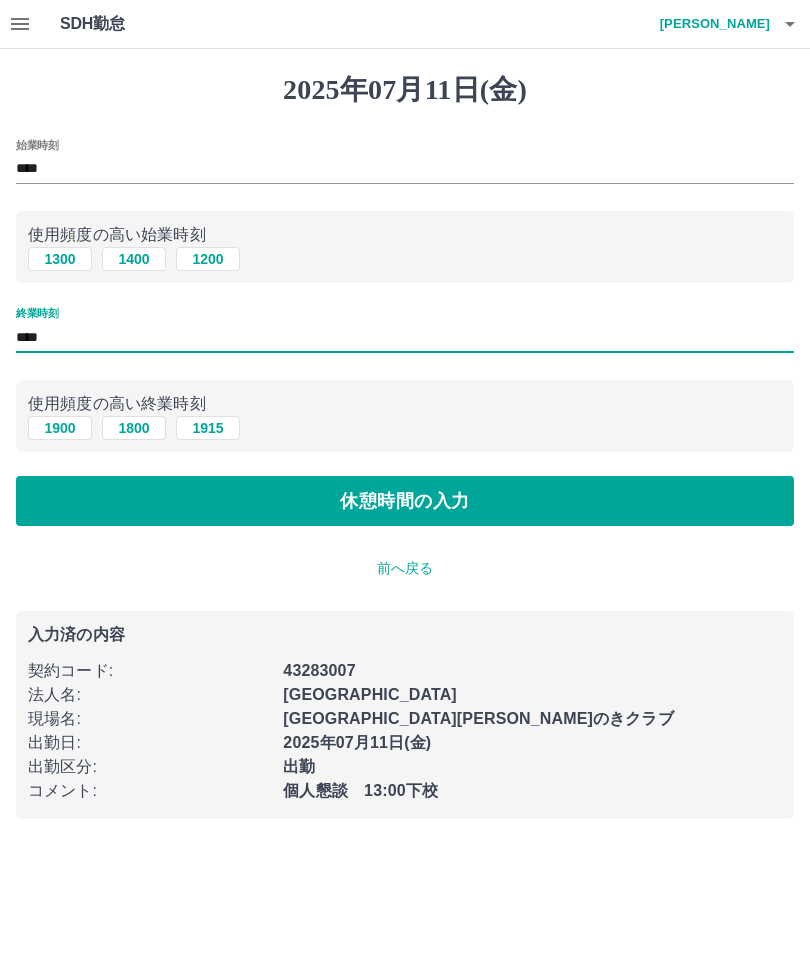 type on "****" 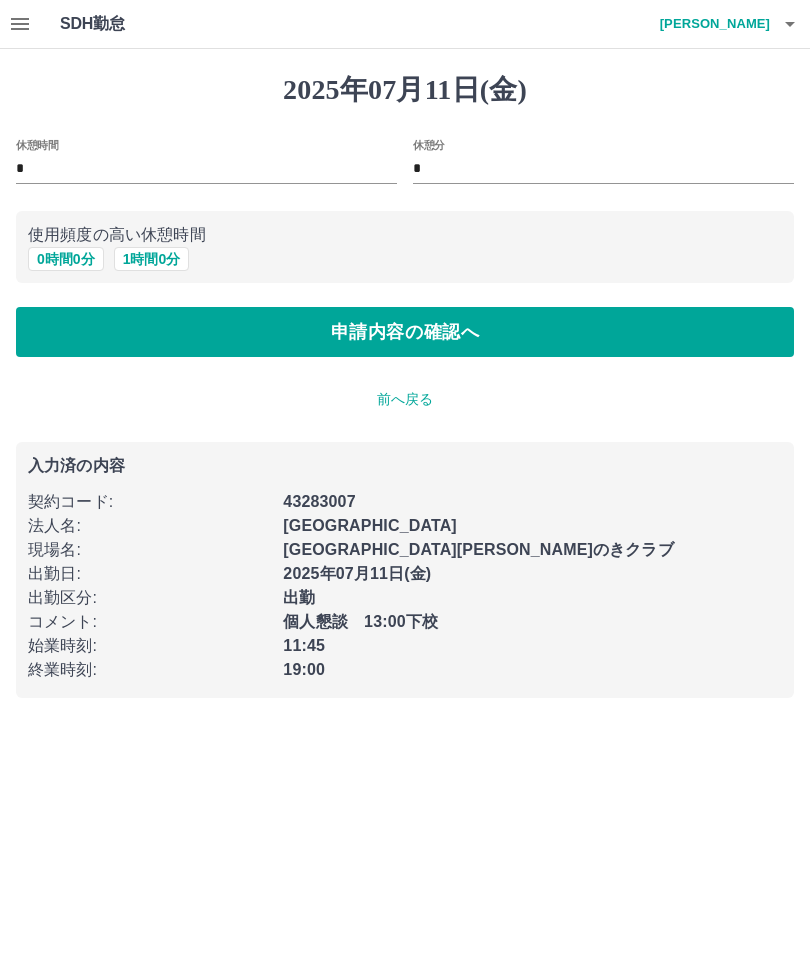 click on "*" at bounding box center [206, 169] 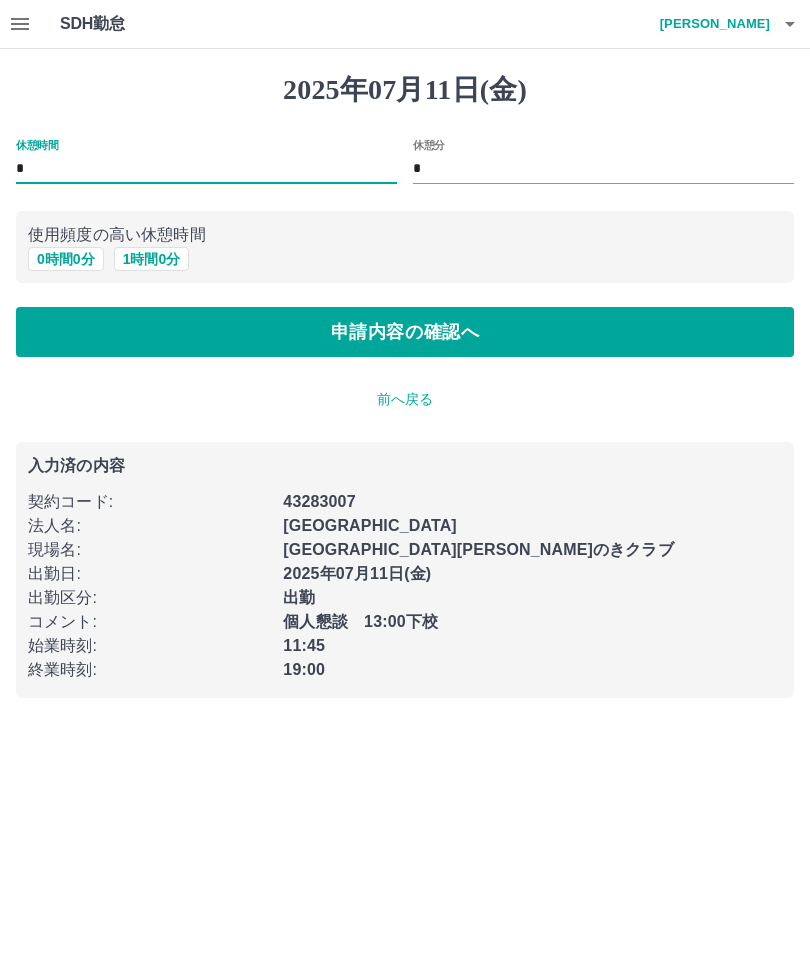 click on "1 時間 0 分" at bounding box center [152, 259] 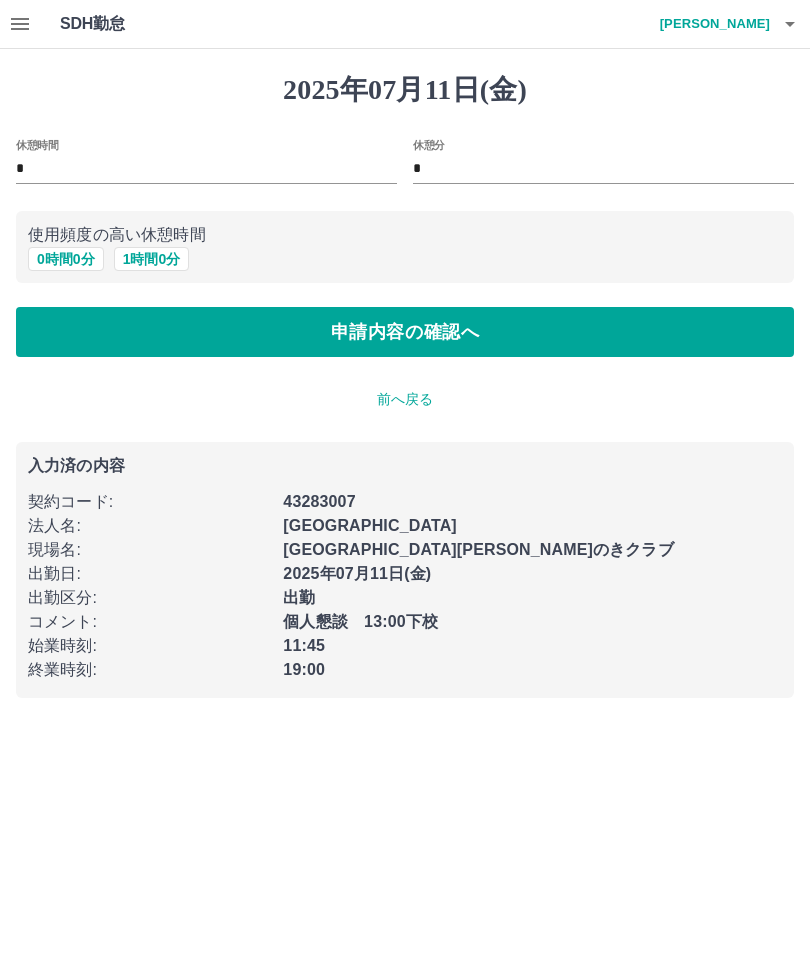 click on "申請内容の確認へ" at bounding box center (405, 332) 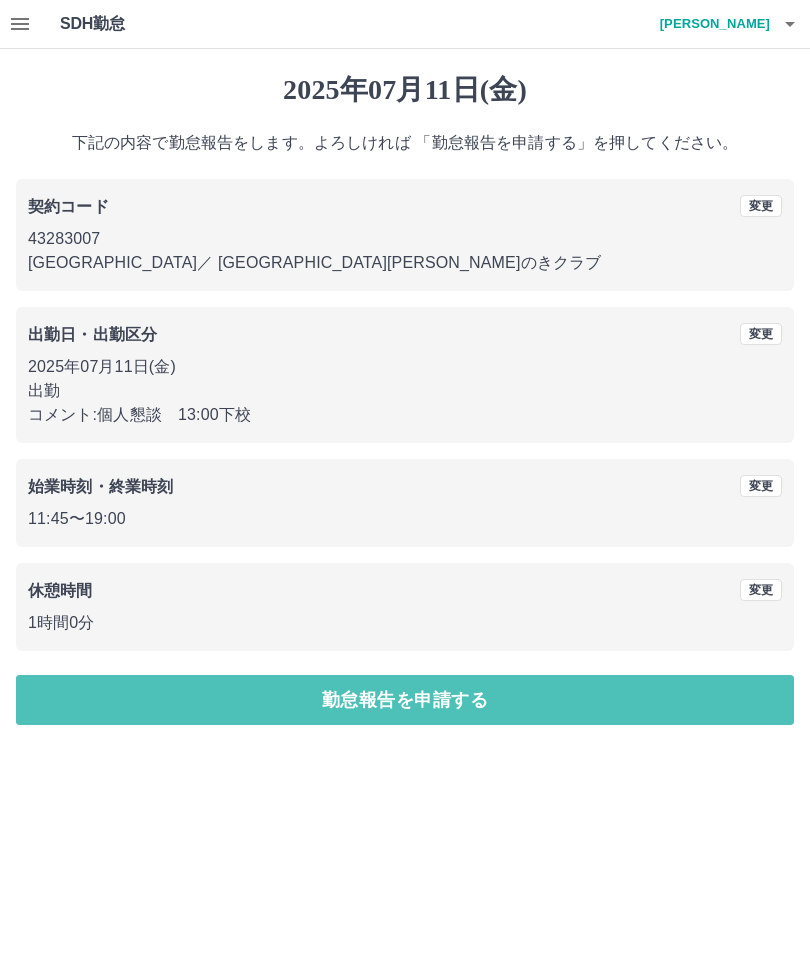 click on "勤怠報告を申請する" at bounding box center (405, 700) 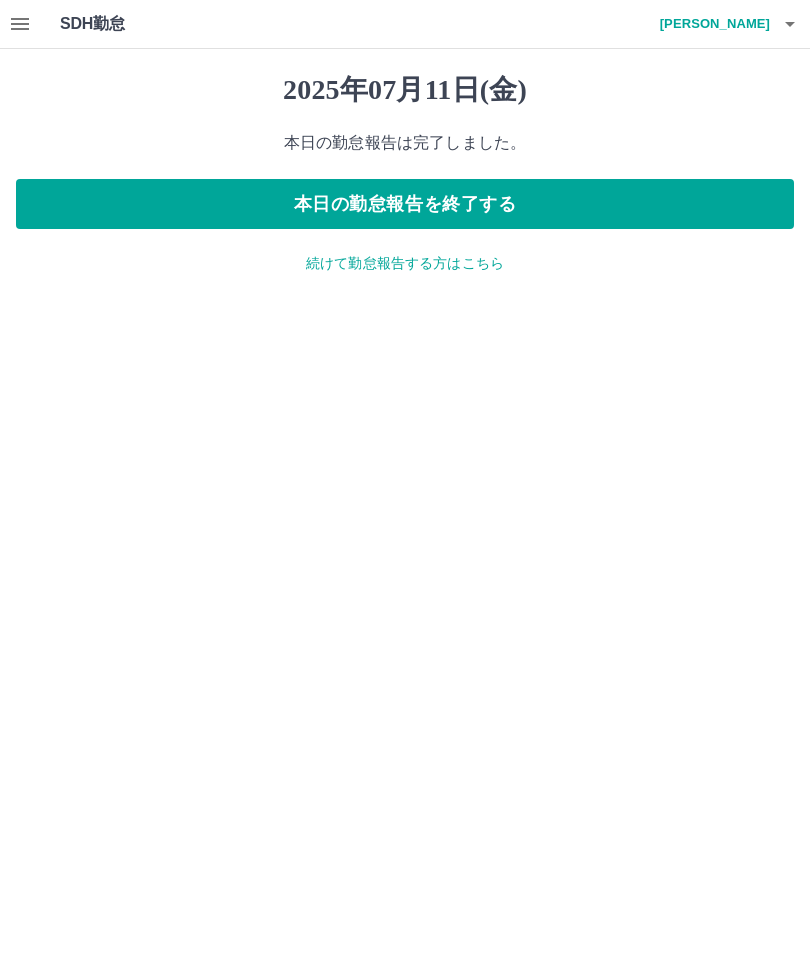 click on "本日の勤怠報告を終了する" at bounding box center (405, 204) 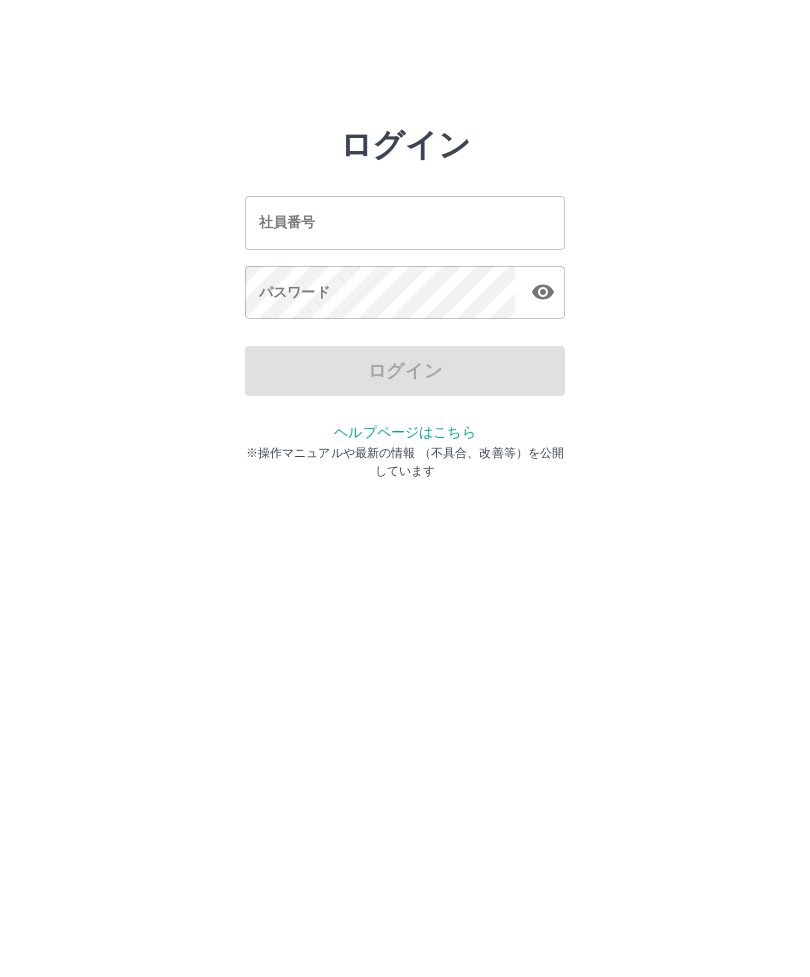 scroll, scrollTop: 0, scrollLeft: 0, axis: both 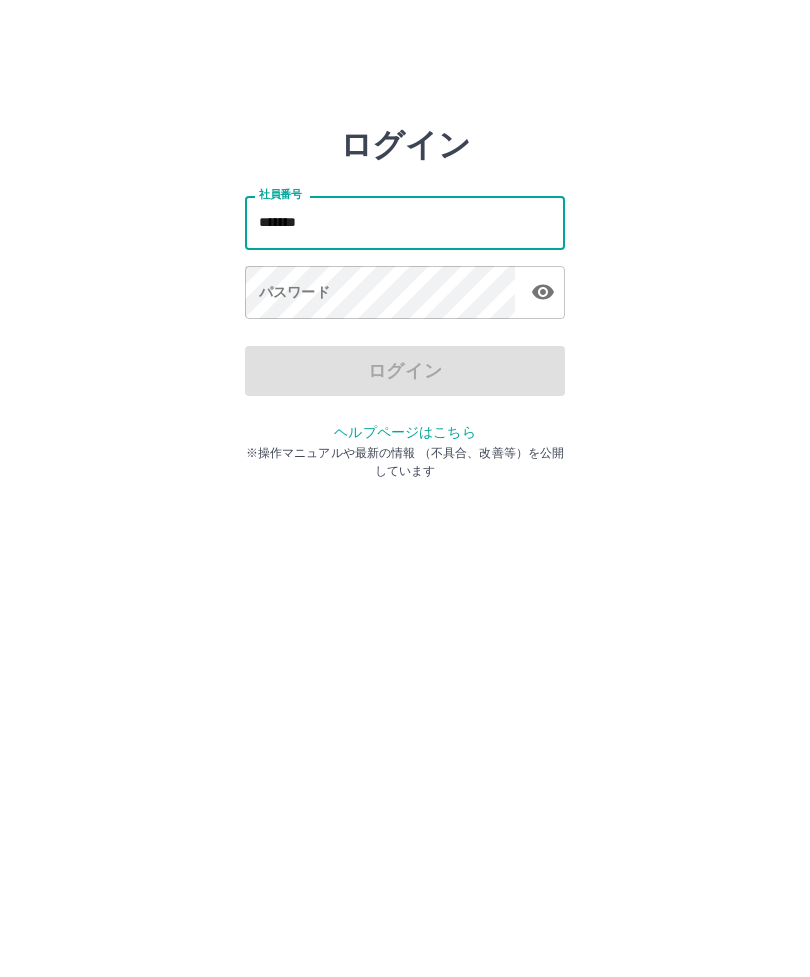type on "*******" 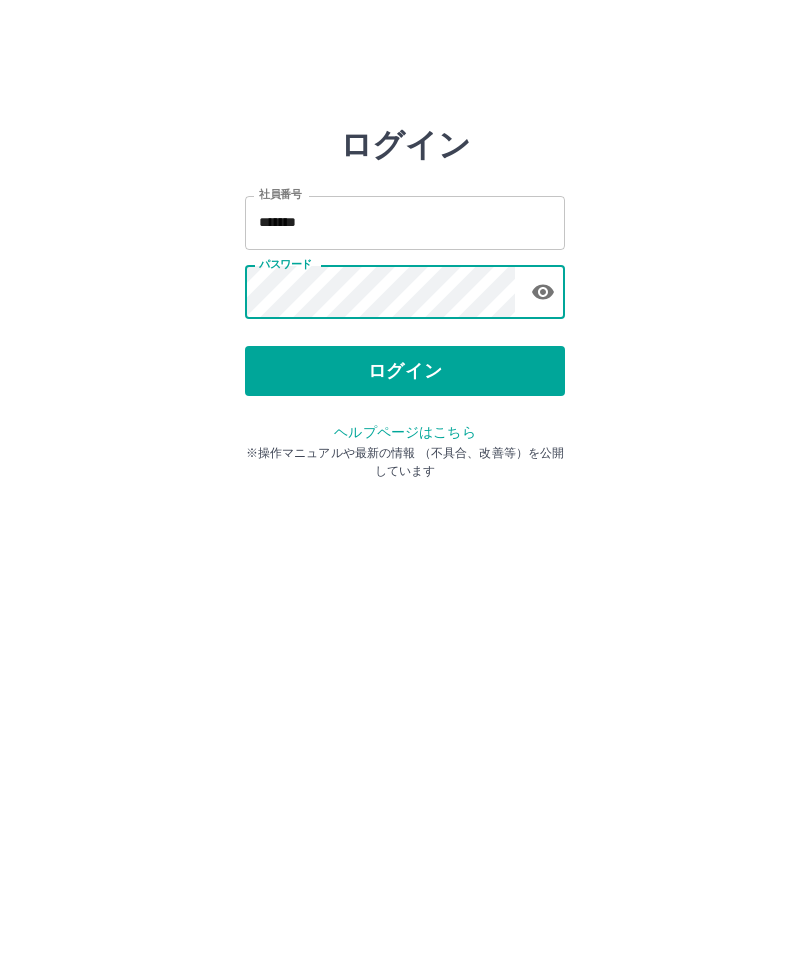 click on "ログイン" at bounding box center [405, 371] 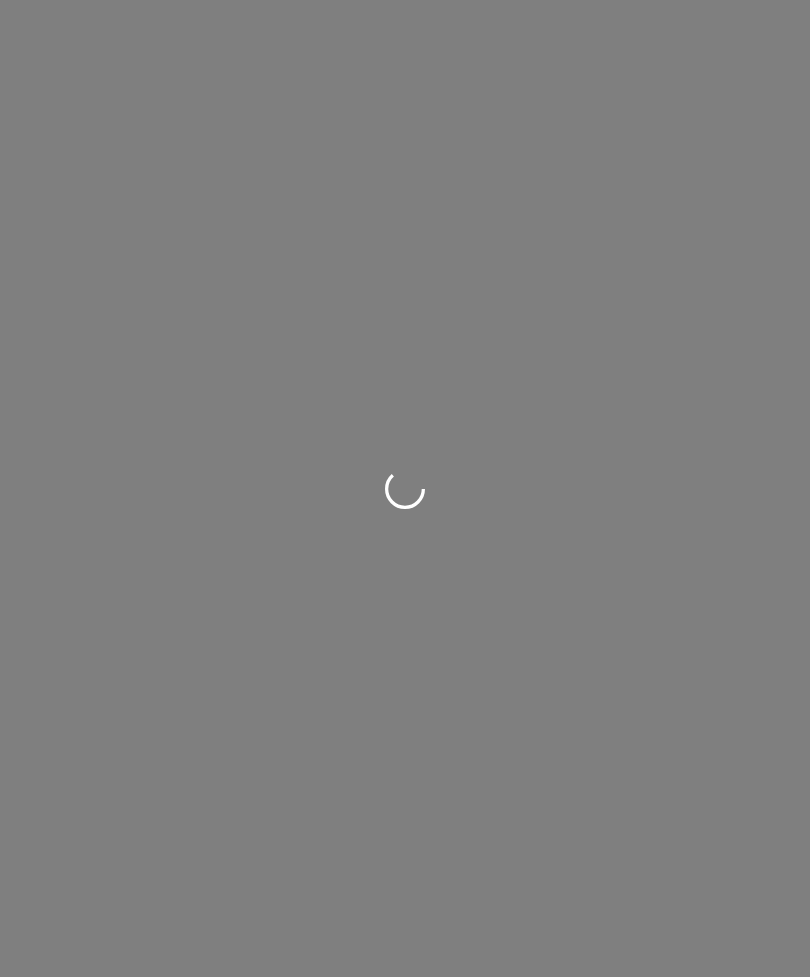 scroll, scrollTop: 0, scrollLeft: 0, axis: both 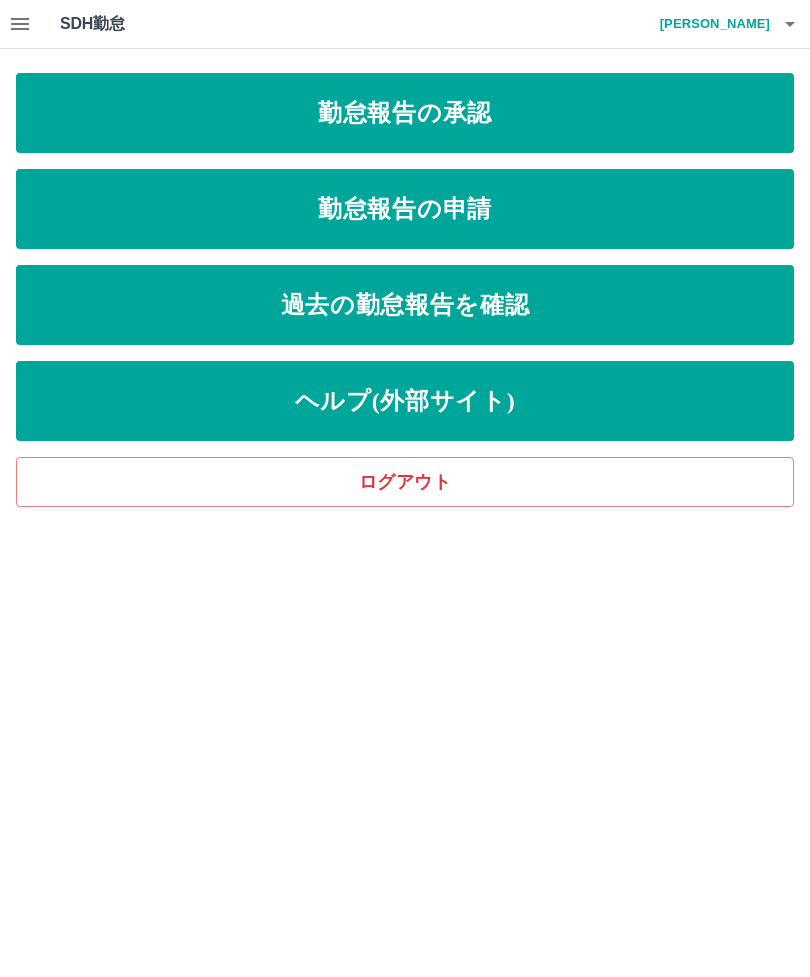 click on "勤怠報告の承認" at bounding box center [405, 113] 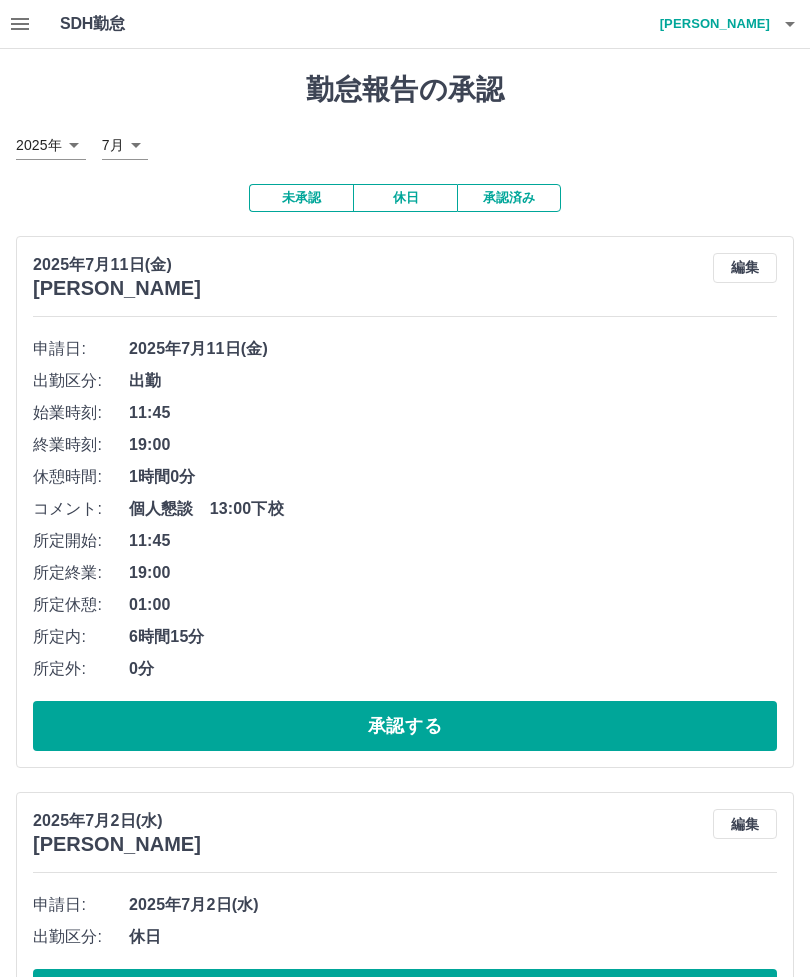 click on "承認する" at bounding box center (405, 726) 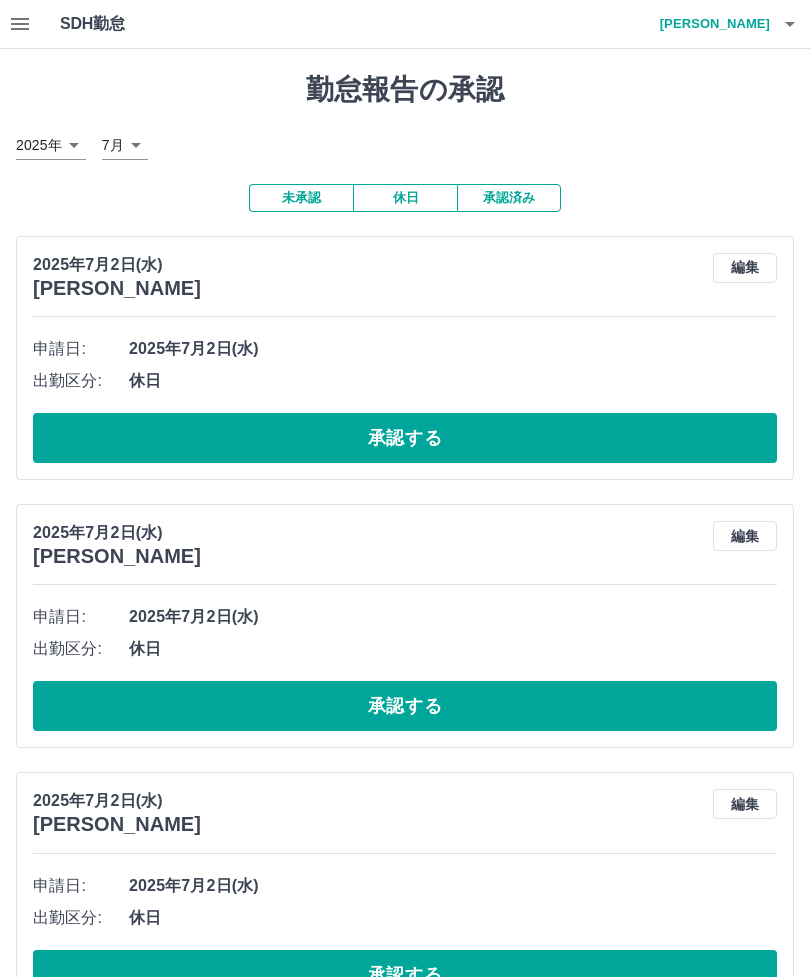 click 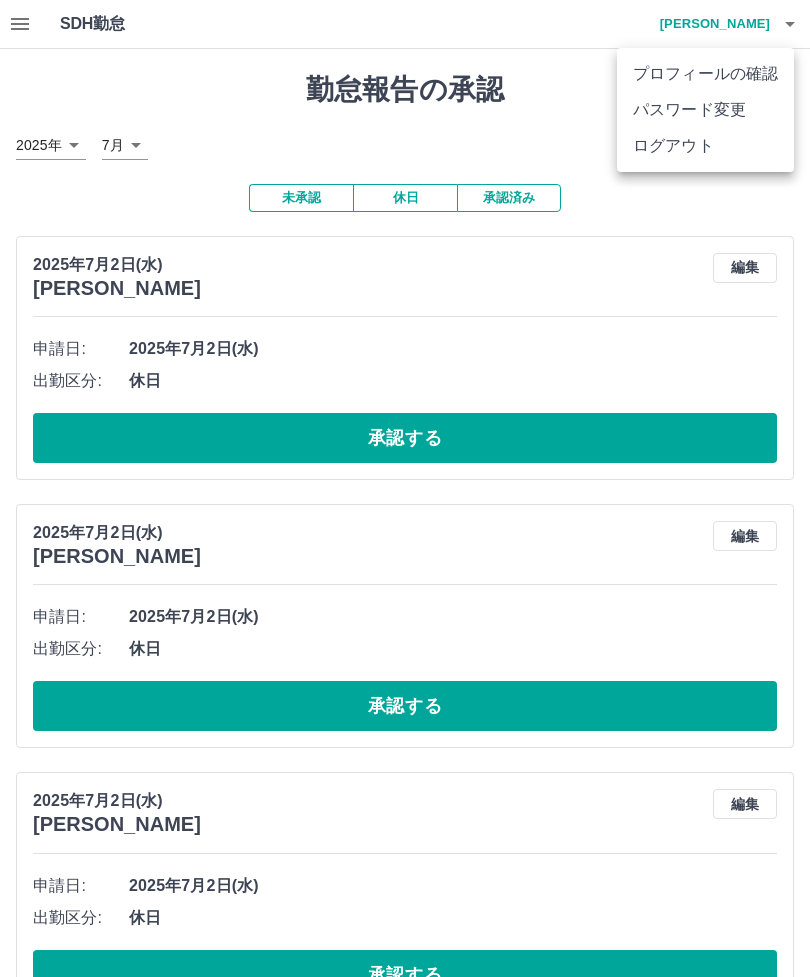click on "ログアウト" at bounding box center (705, 146) 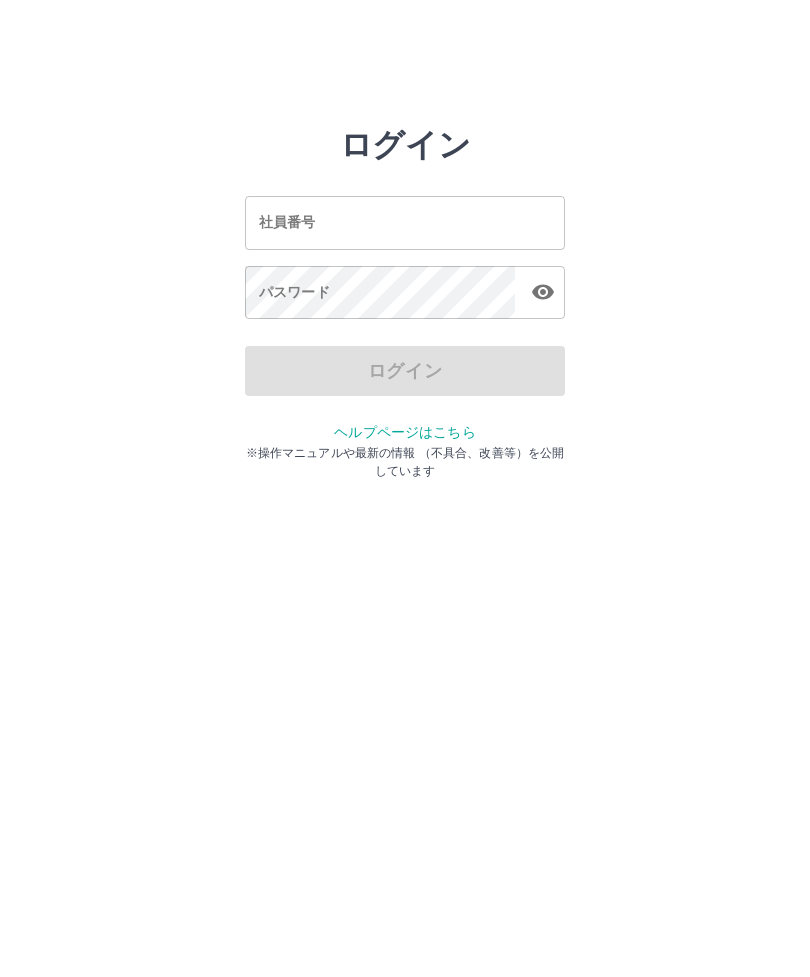 scroll, scrollTop: 0, scrollLeft: 0, axis: both 